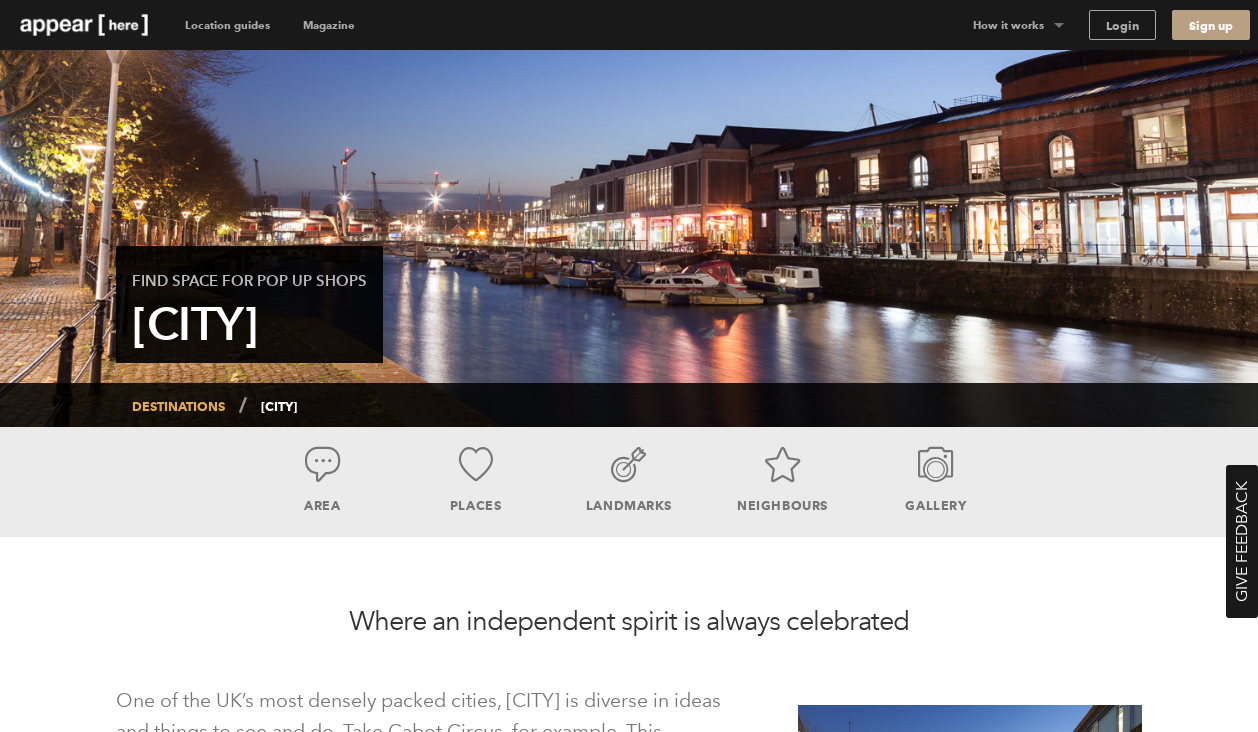 scroll, scrollTop: 437, scrollLeft: 0, axis: vertical 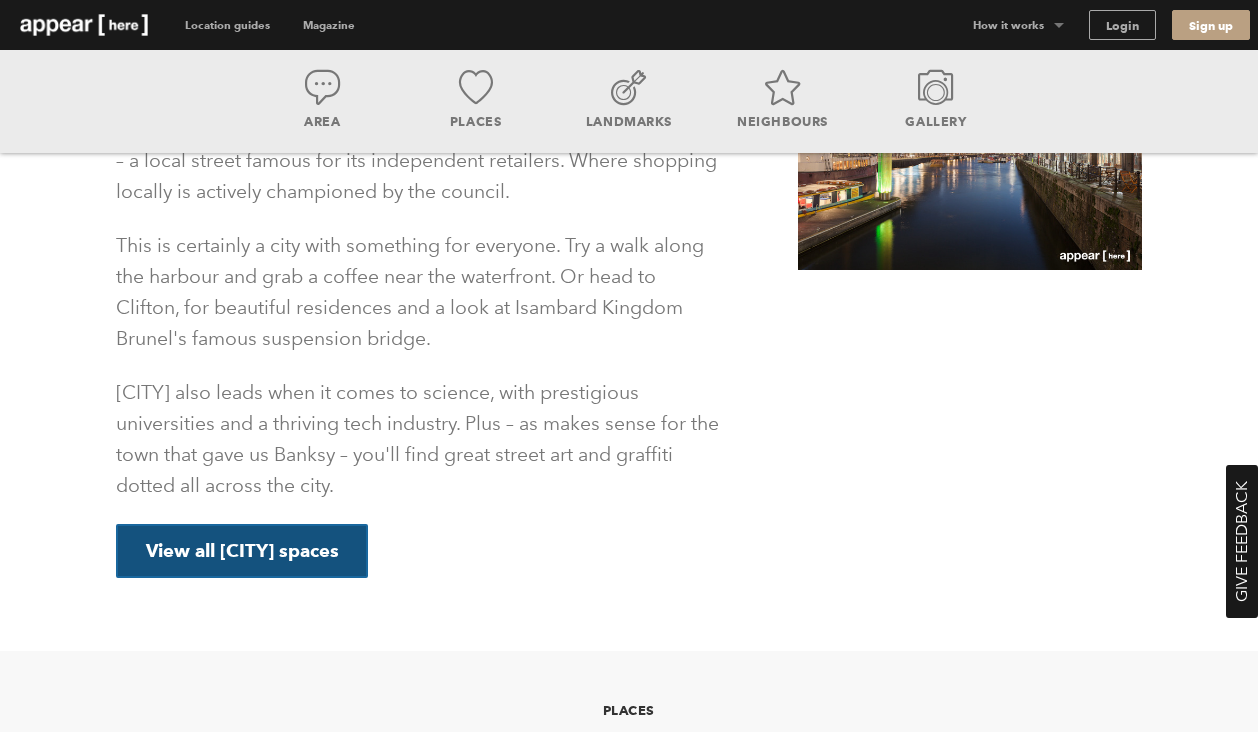 click on "View all [CITY] spaces" at bounding box center (242, 551) 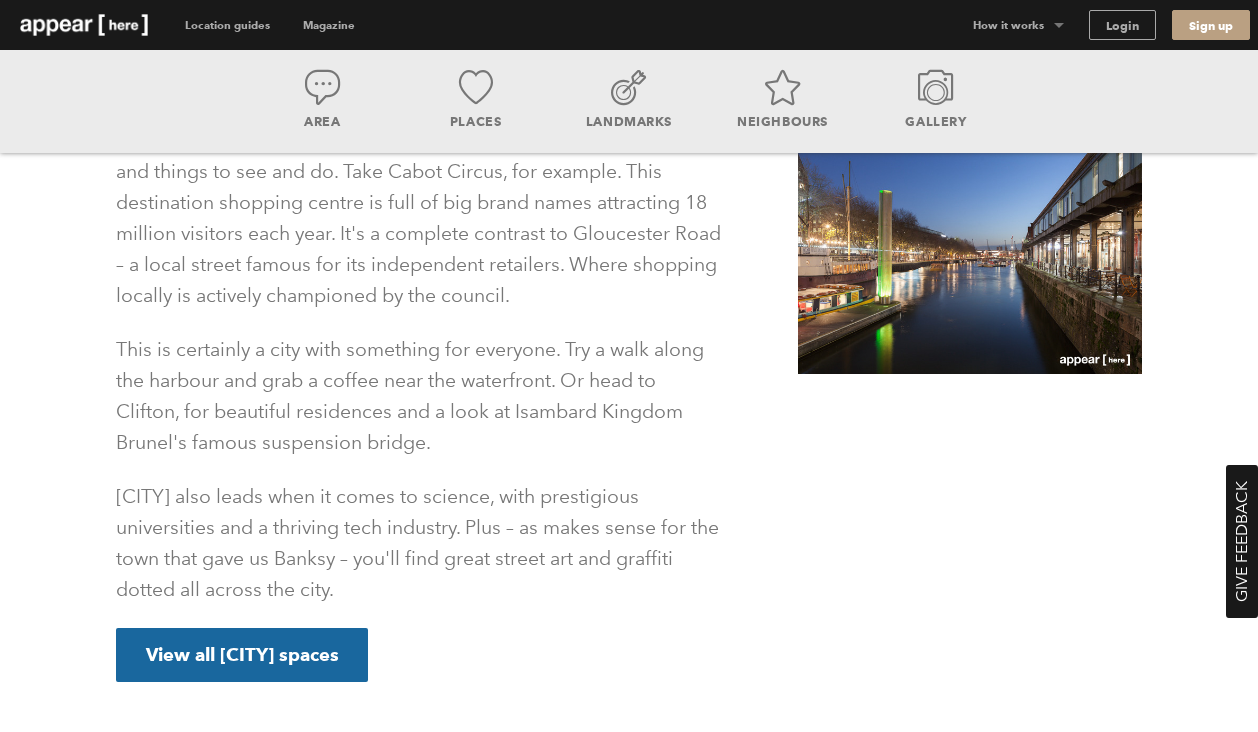 scroll, scrollTop: 552, scrollLeft: 0, axis: vertical 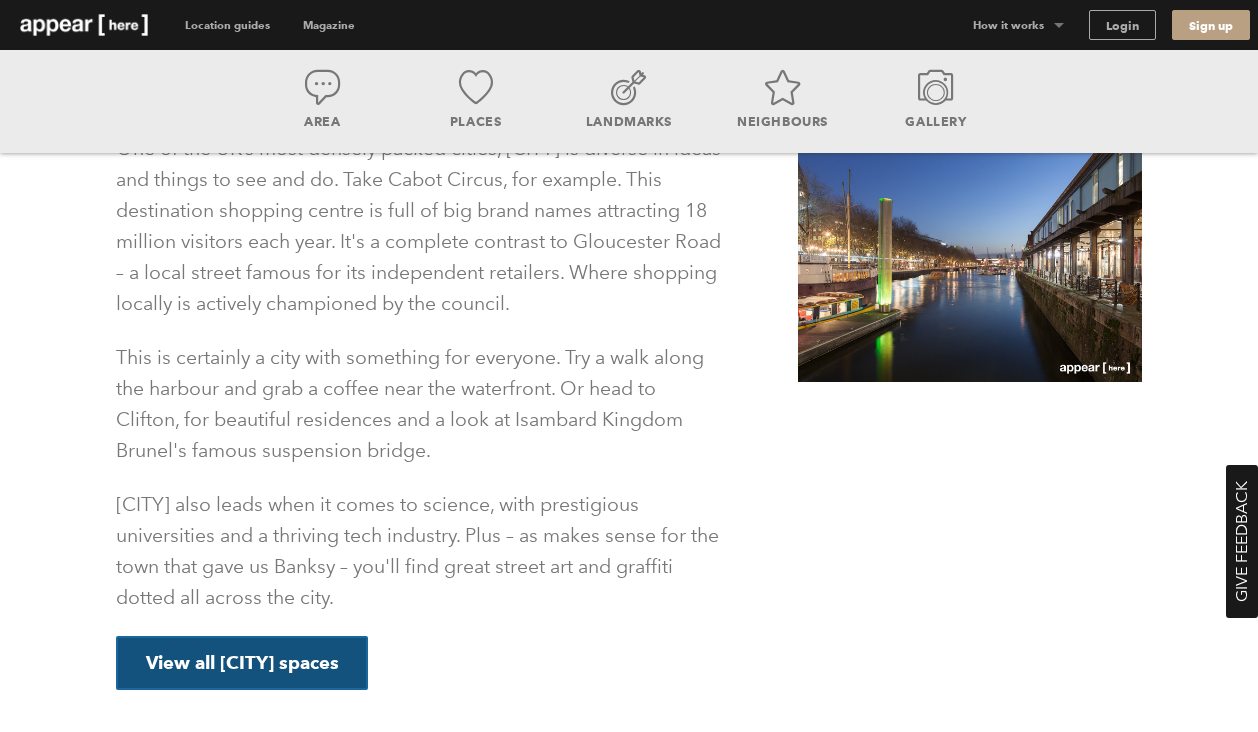 click on "View all [CITY] spaces" at bounding box center (242, 663) 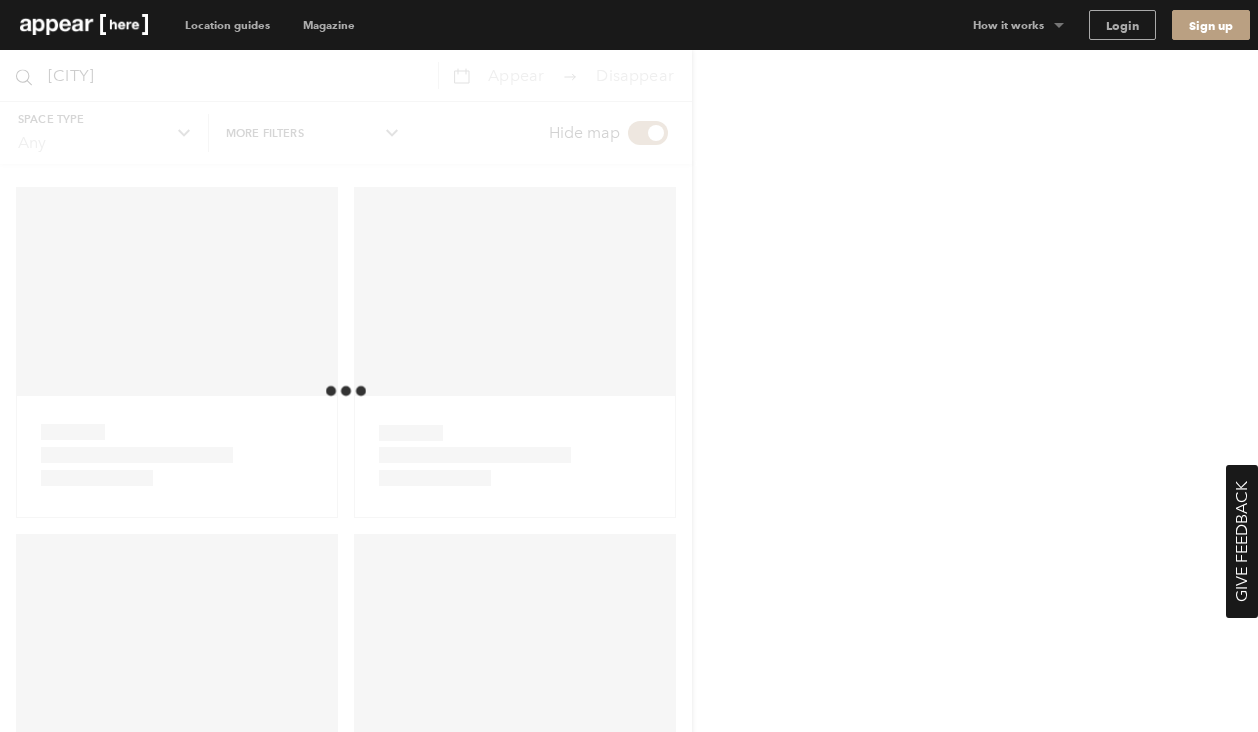 scroll, scrollTop: 0, scrollLeft: 0, axis: both 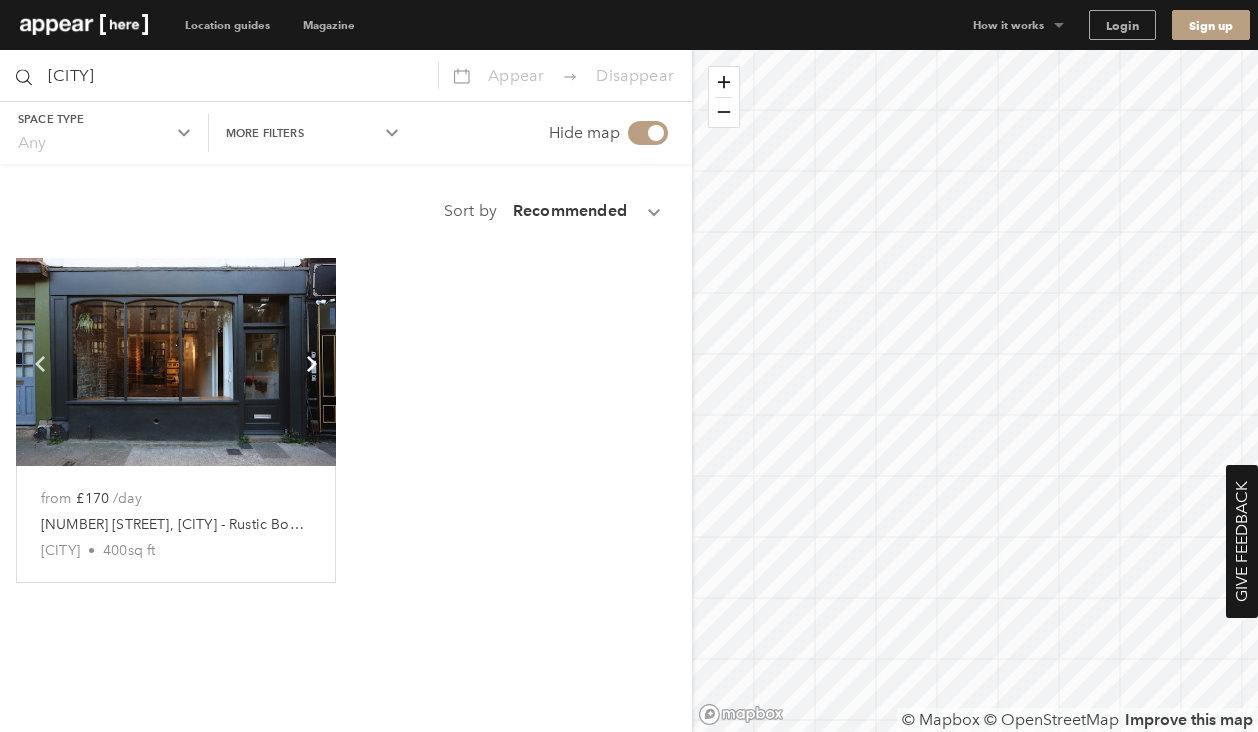 click on "Chevron-up" at bounding box center [312, 364] 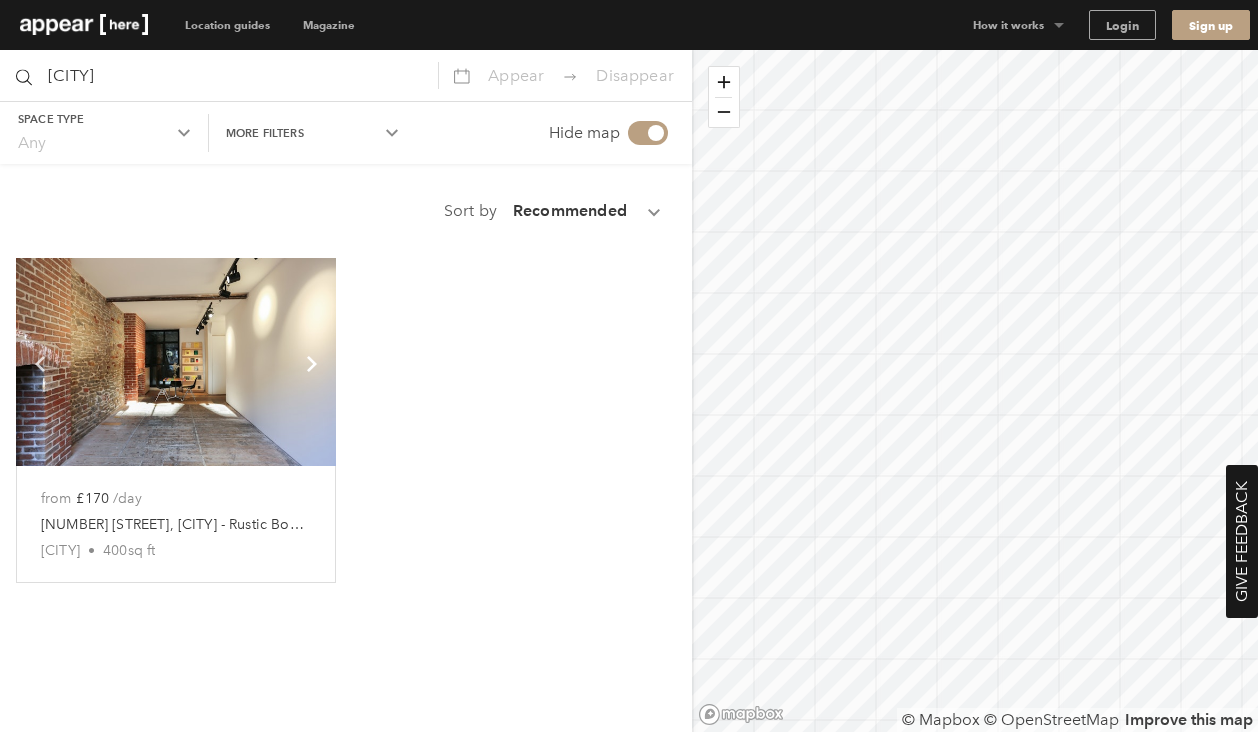 click on "Chevron-up" at bounding box center [312, 364] 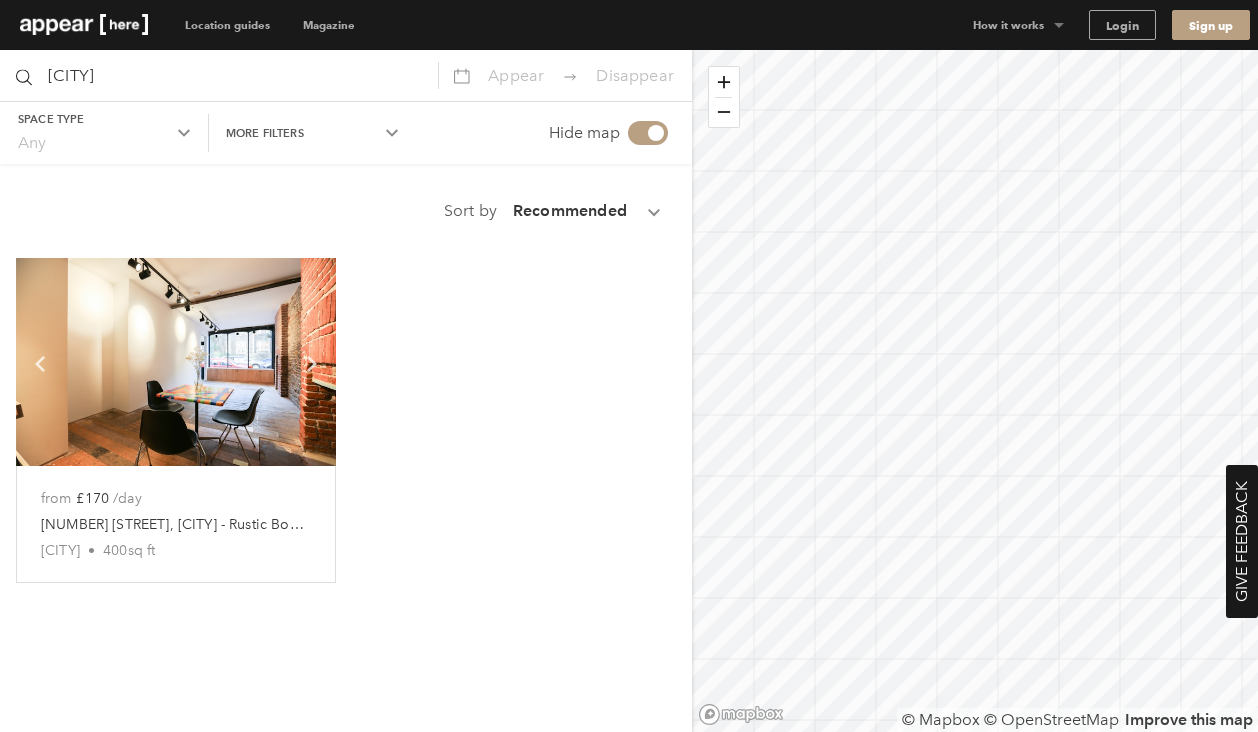 click at bounding box center [176, 362] 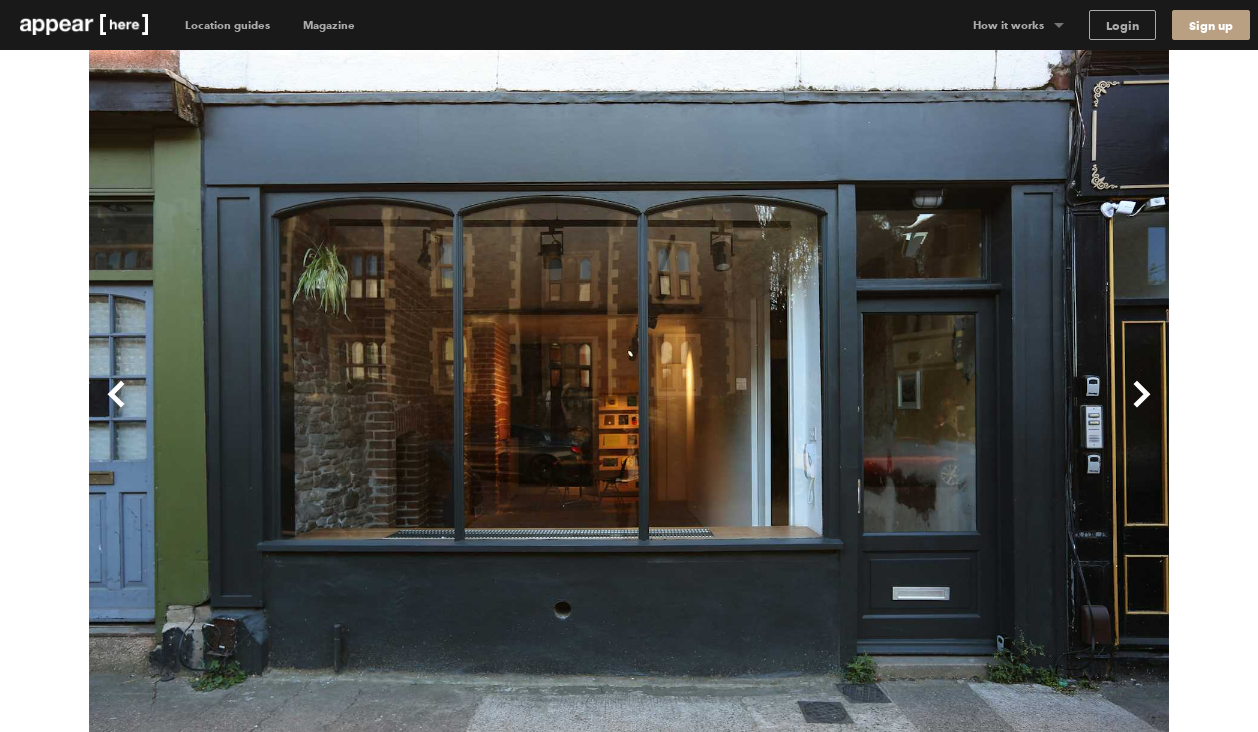 scroll, scrollTop: 0, scrollLeft: 0, axis: both 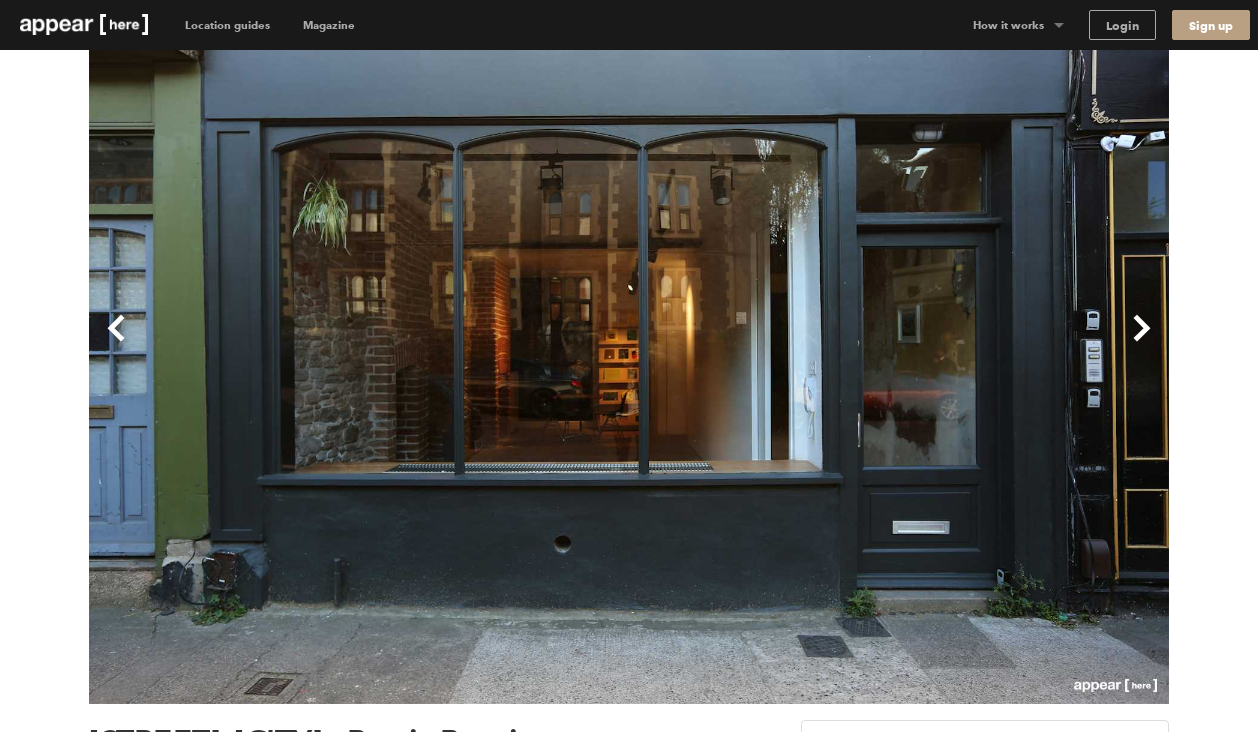 click on "Next" at bounding box center (899, 344) 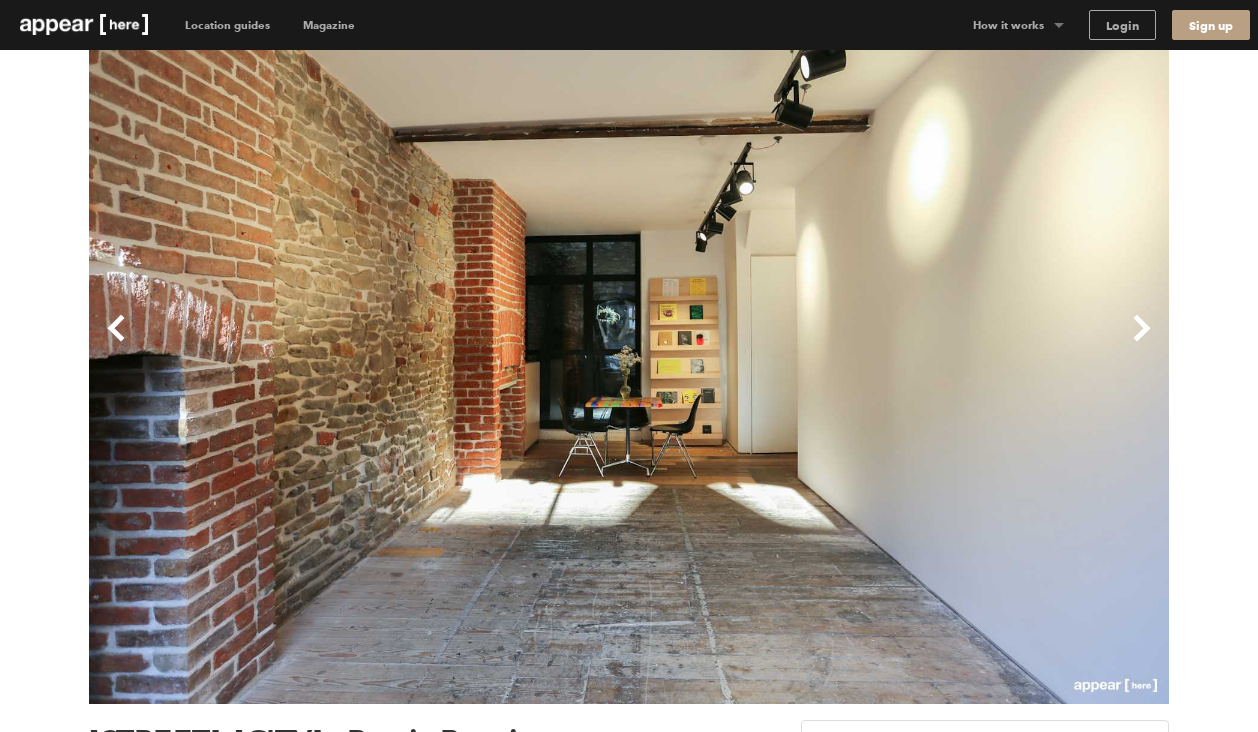 click on "Next" at bounding box center (899, 344) 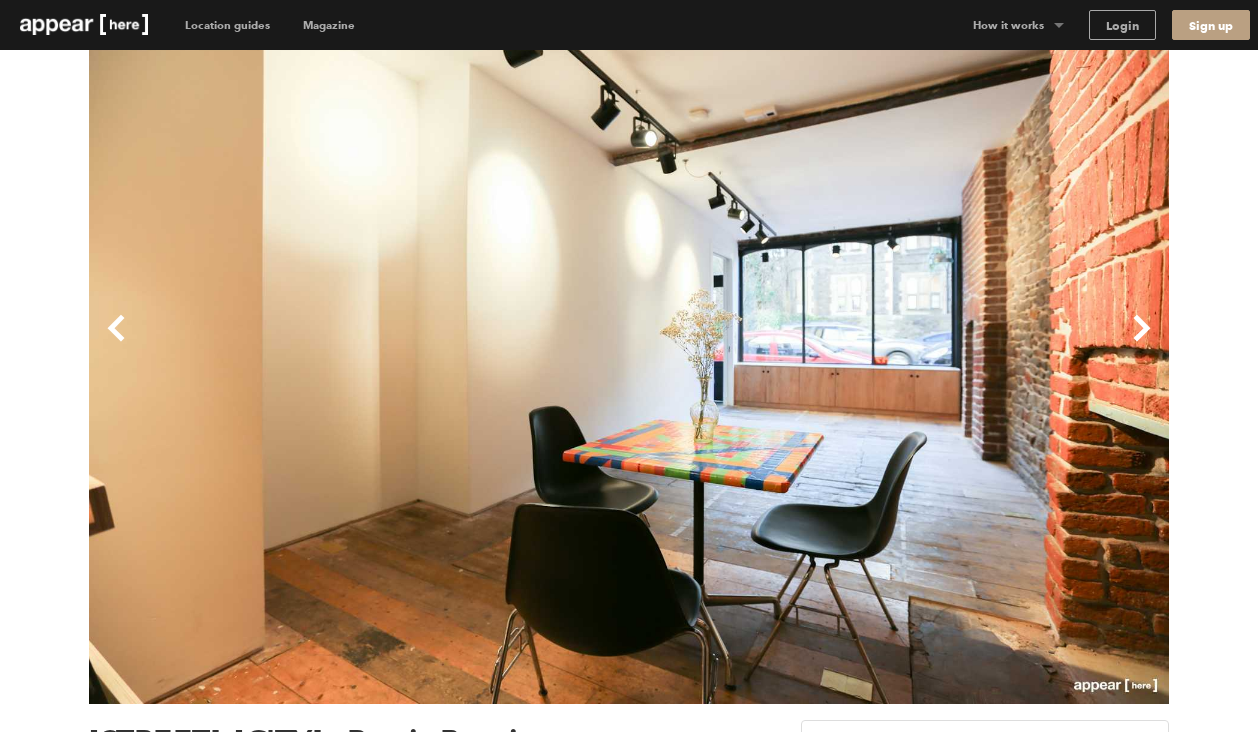 click on "Next" at bounding box center [899, 344] 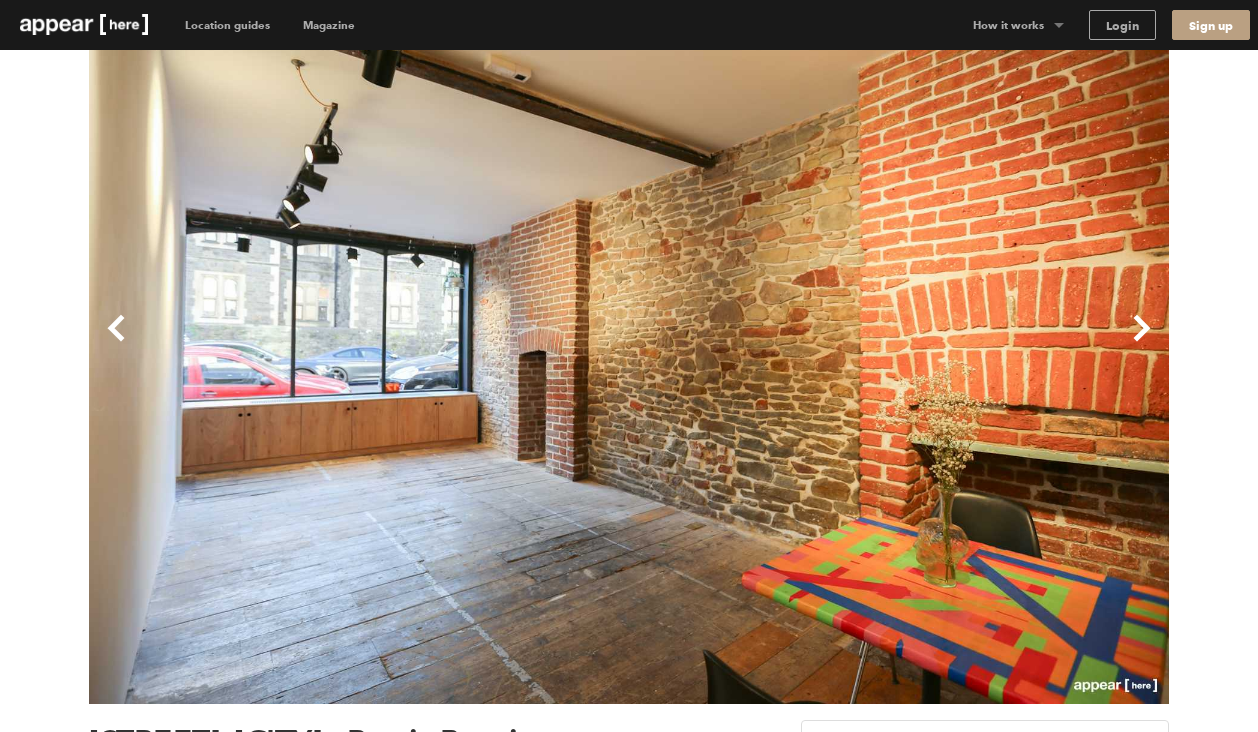 click on "Next" at bounding box center [899, 344] 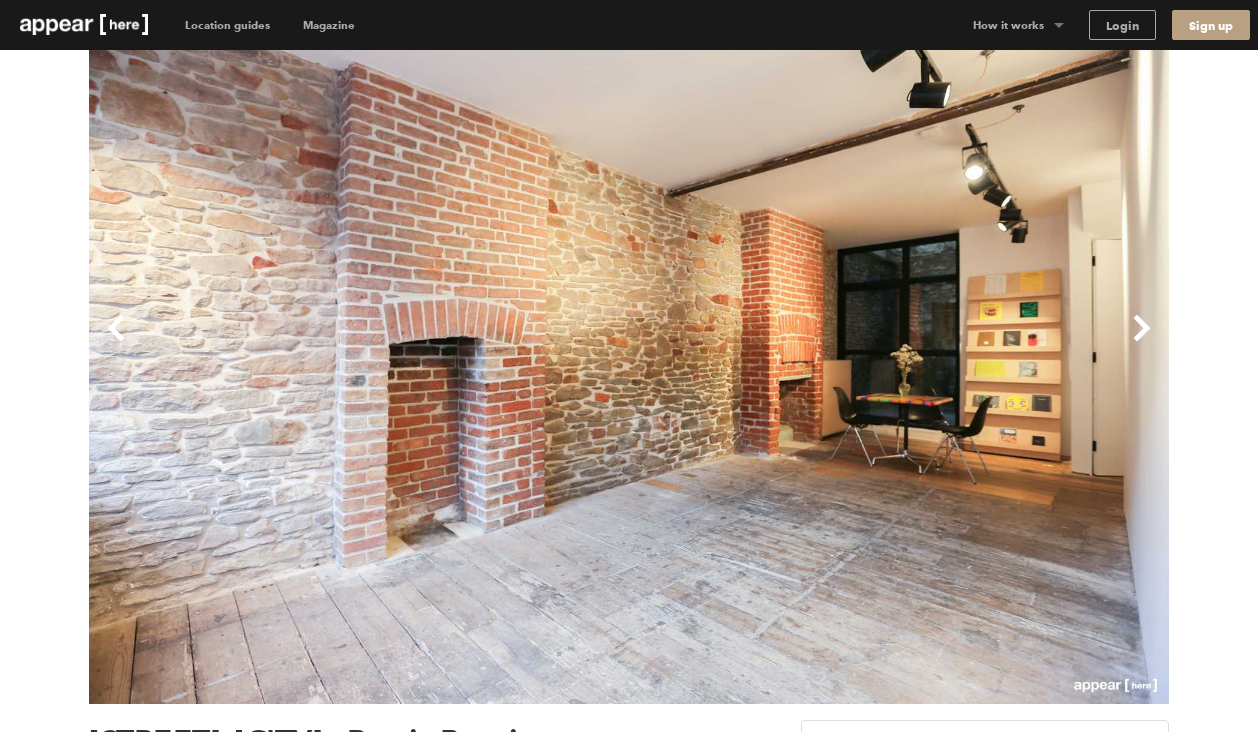 click on "Next" at bounding box center [899, 344] 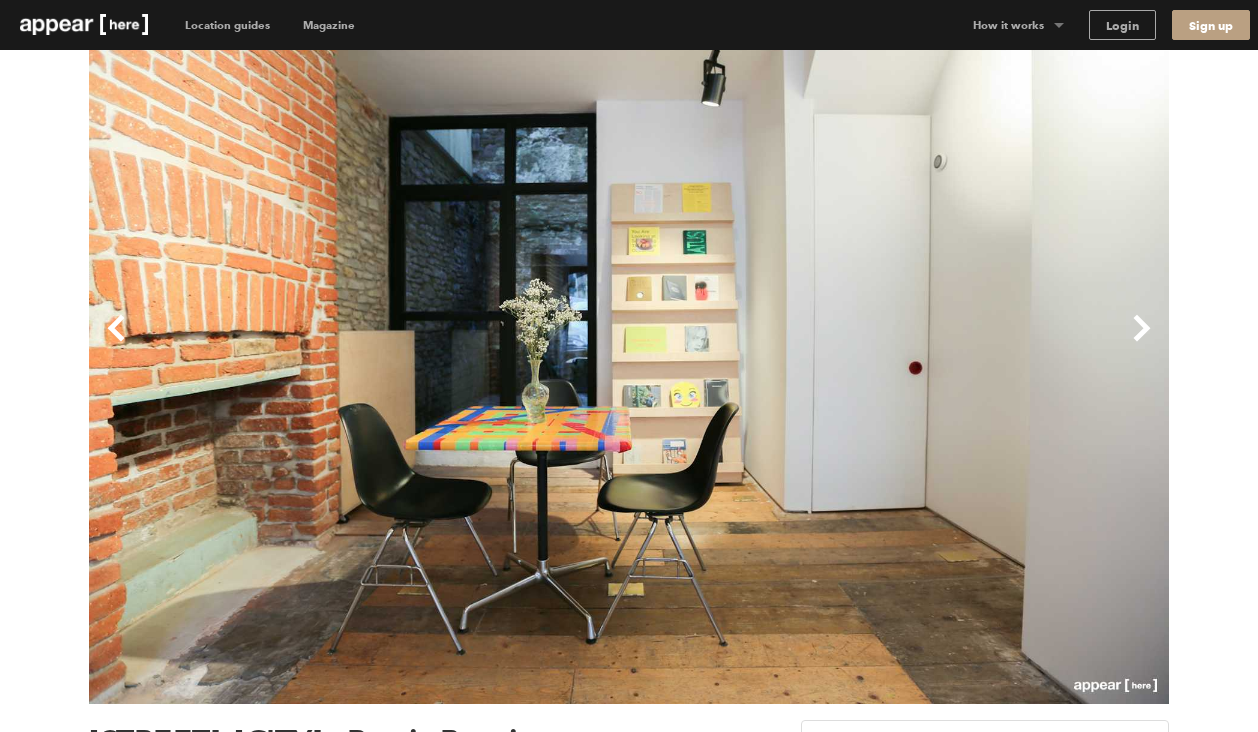 click on "Next" at bounding box center (899, 344) 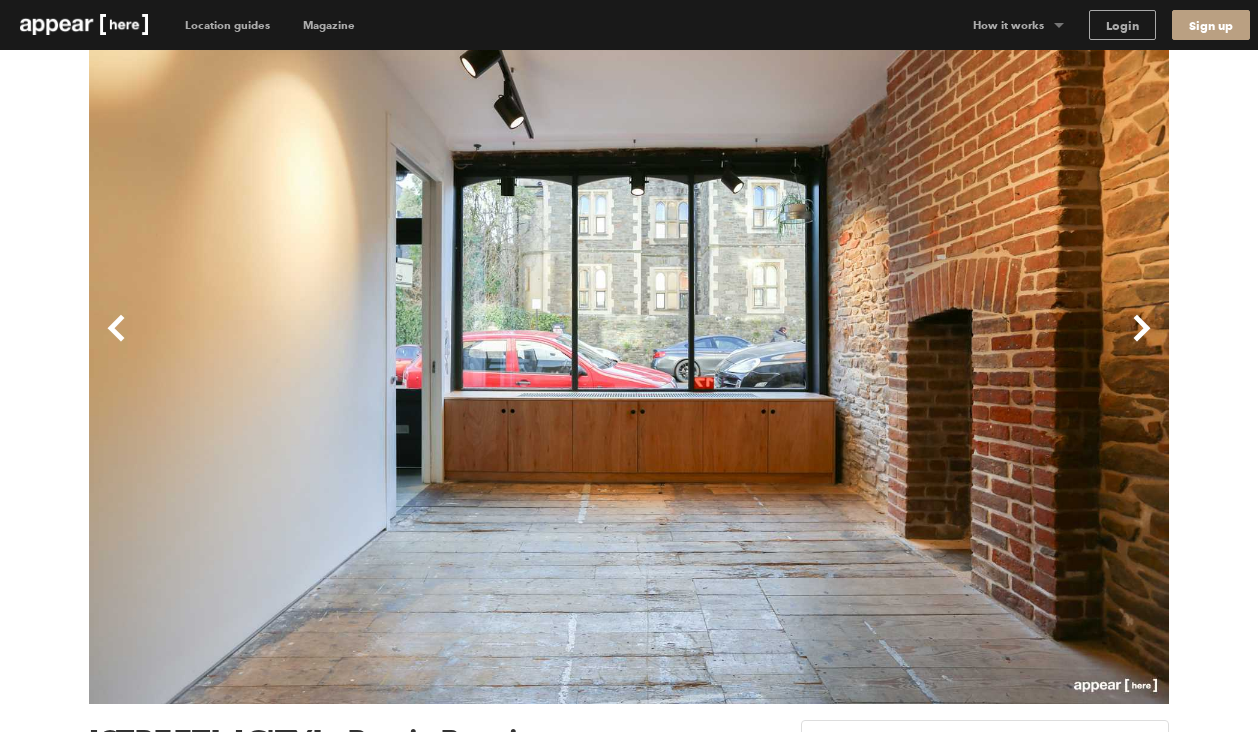 click on "Previous   Next Midland Road, Bristol - Rustic Boutique Bristol Midland Road, Bristol - Rustic Boutique
Location 400   sqft Retail Bar & Restaurant Event Shop Share Unique A little about this space
Show more Chevron-up 3 days minimum booking Amenities (7 available) Lighting Basement Wifi Shelves Heating Toilets Show more Chevron-up Home truths The restored stone wall adds undeniable charm, but it does need a little extra consideration when planning your fit-out. That said, you're welcome to drill into it *within reason*—just check in beforehand so we can make sure everything stays looking its best. License details A1 (Shops) Chevron-up Read more about our licenses in our   FAQs Opening hours Monday to Friday:   9:00 am  -  9:00 pm Weekend:   9:00 am  -  9:00 pm Similar spaces Can’t find the perfect space? Lea London Concierge Help me find space From £170/day Extend your dates for reduced rates Dates Appear Disappear Check Availability How enquiries work Send an enquiry with   zero commitment" at bounding box center (629, 1415) 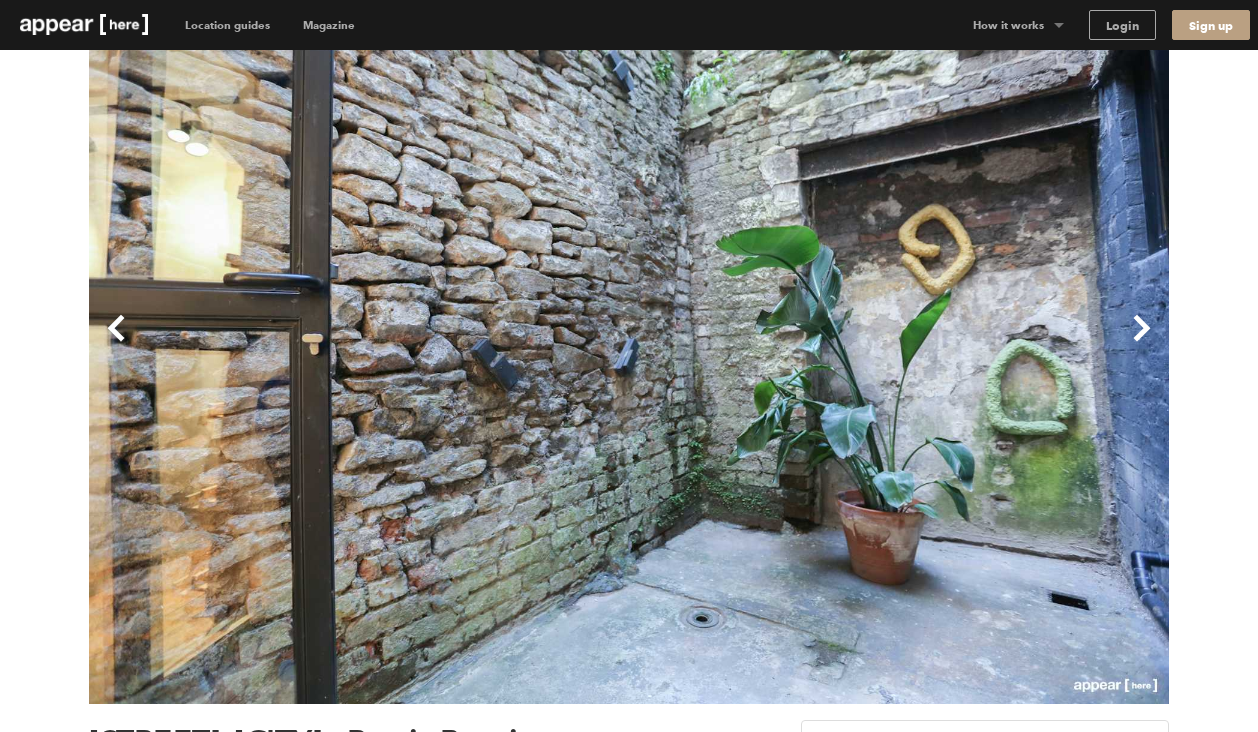 click on "Next" at bounding box center (899, 344) 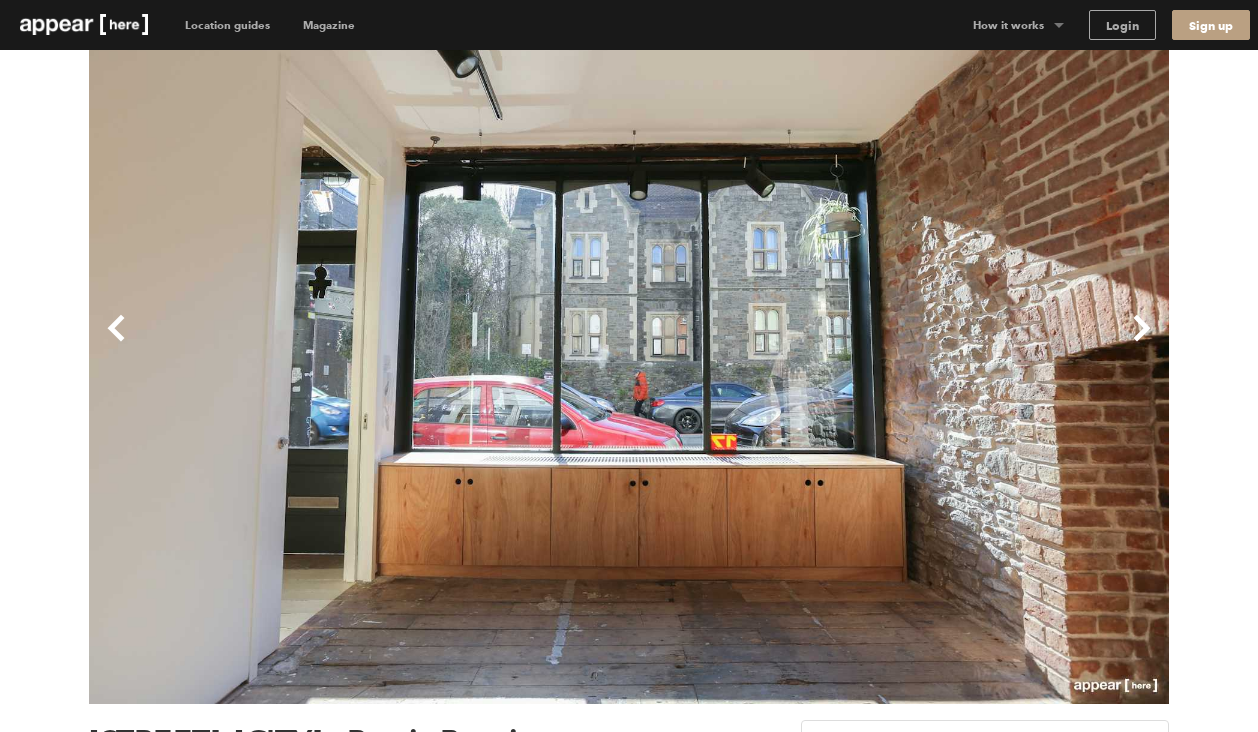 click on "Next" at bounding box center [899, 344] 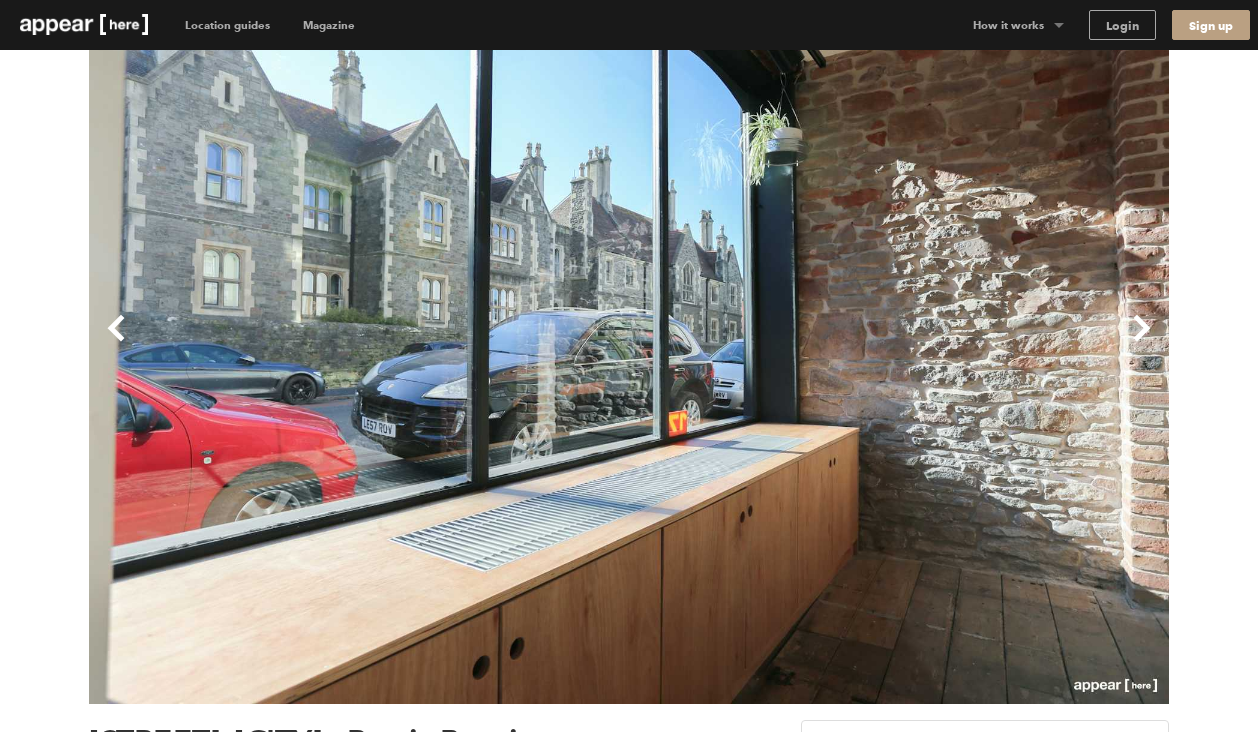 click on "Next" at bounding box center [899, 344] 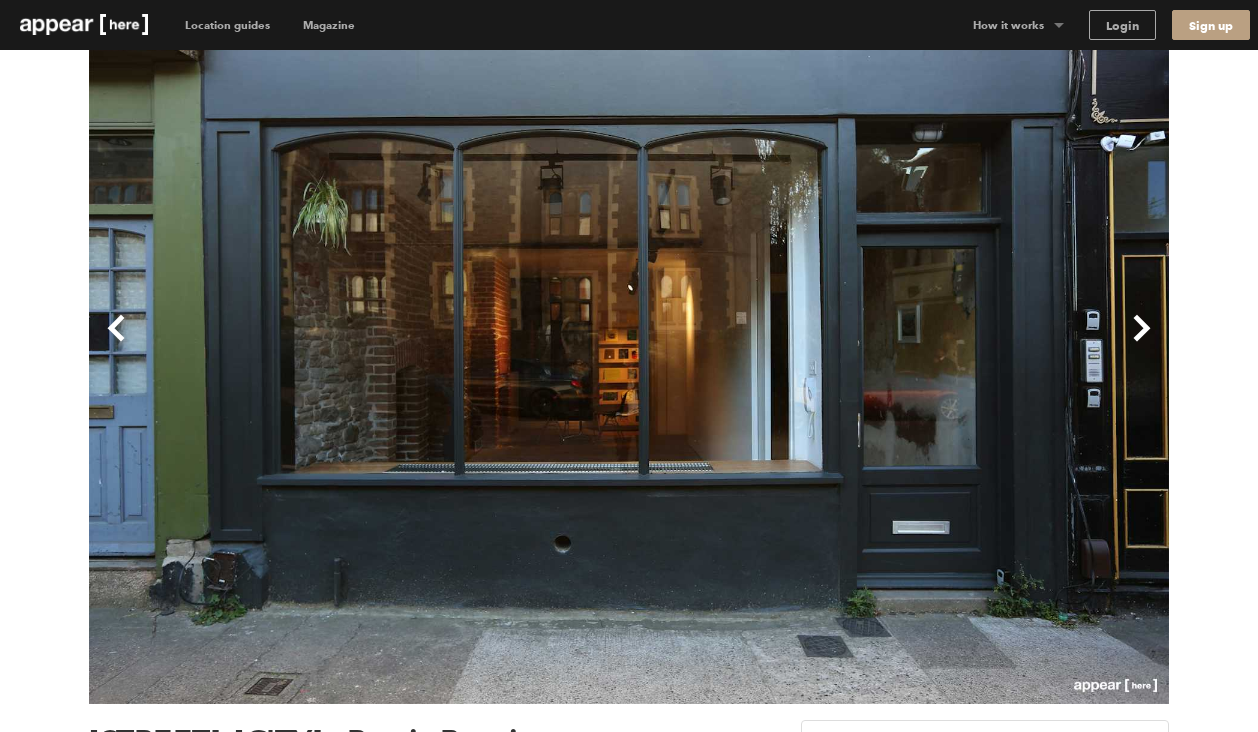 click on "Next" at bounding box center (899, 344) 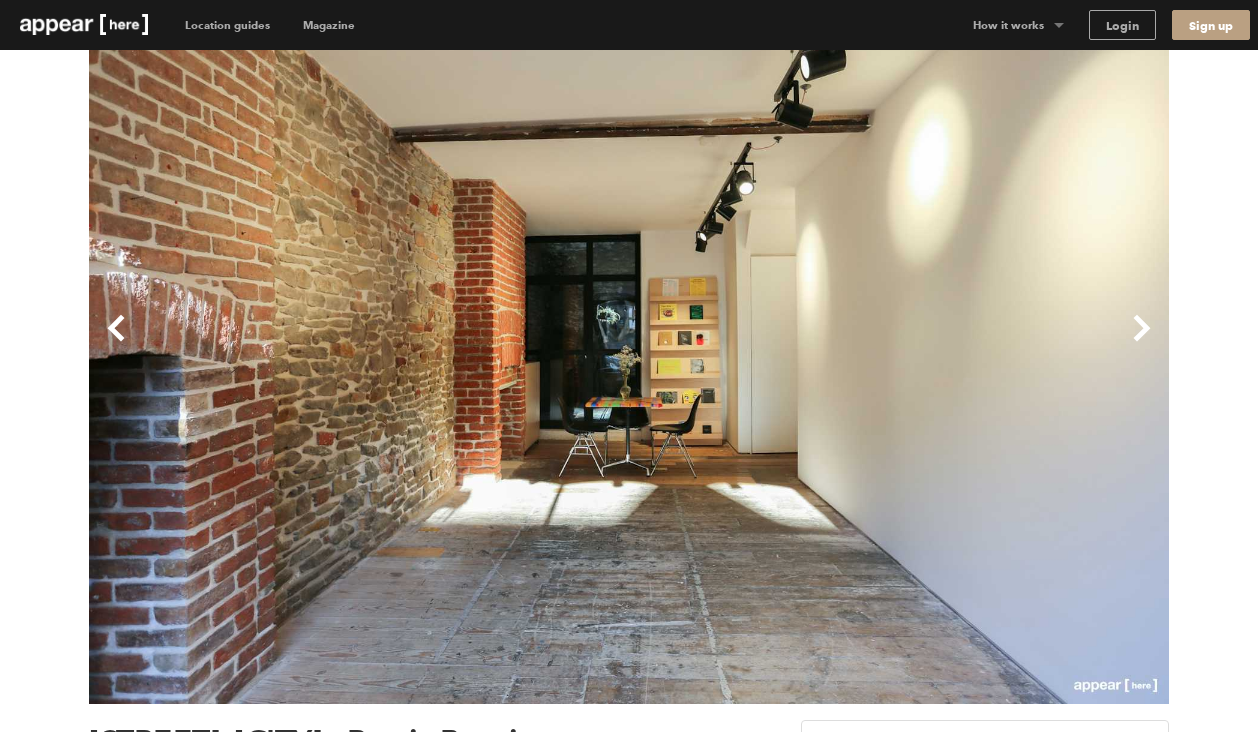 click on "Next" at bounding box center [899, 344] 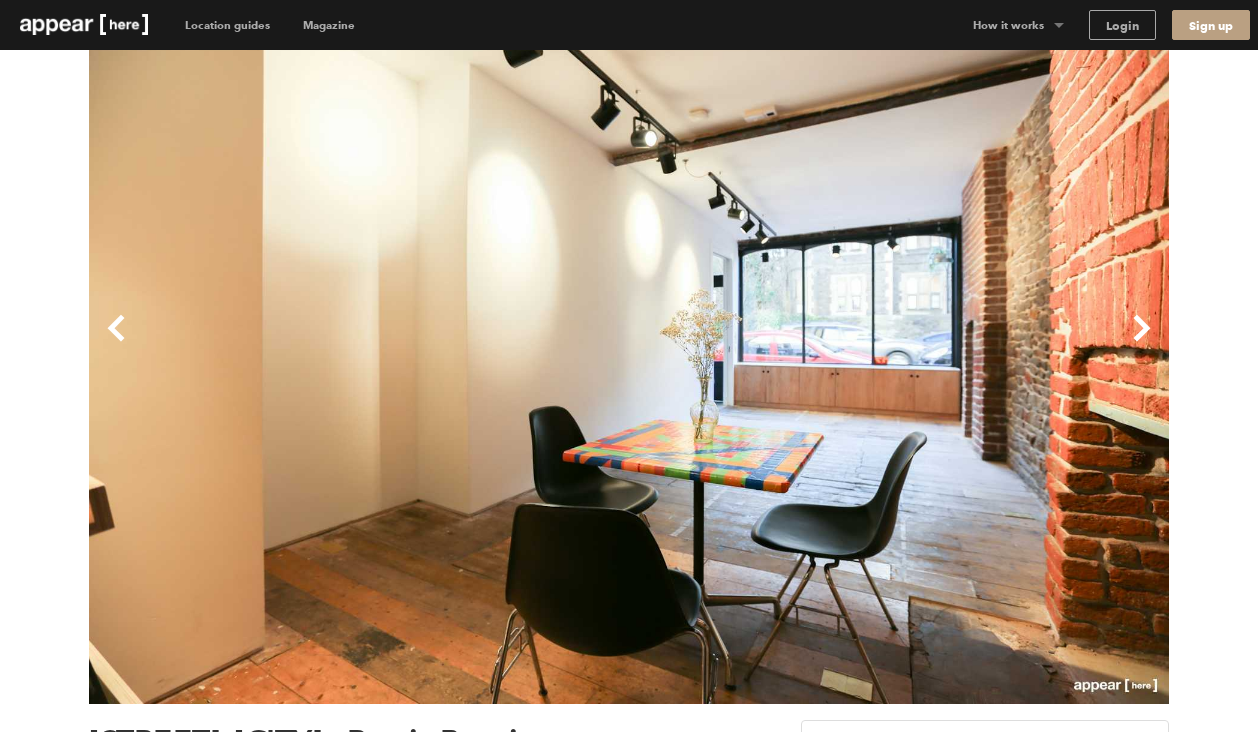 click on "Next" at bounding box center (899, 344) 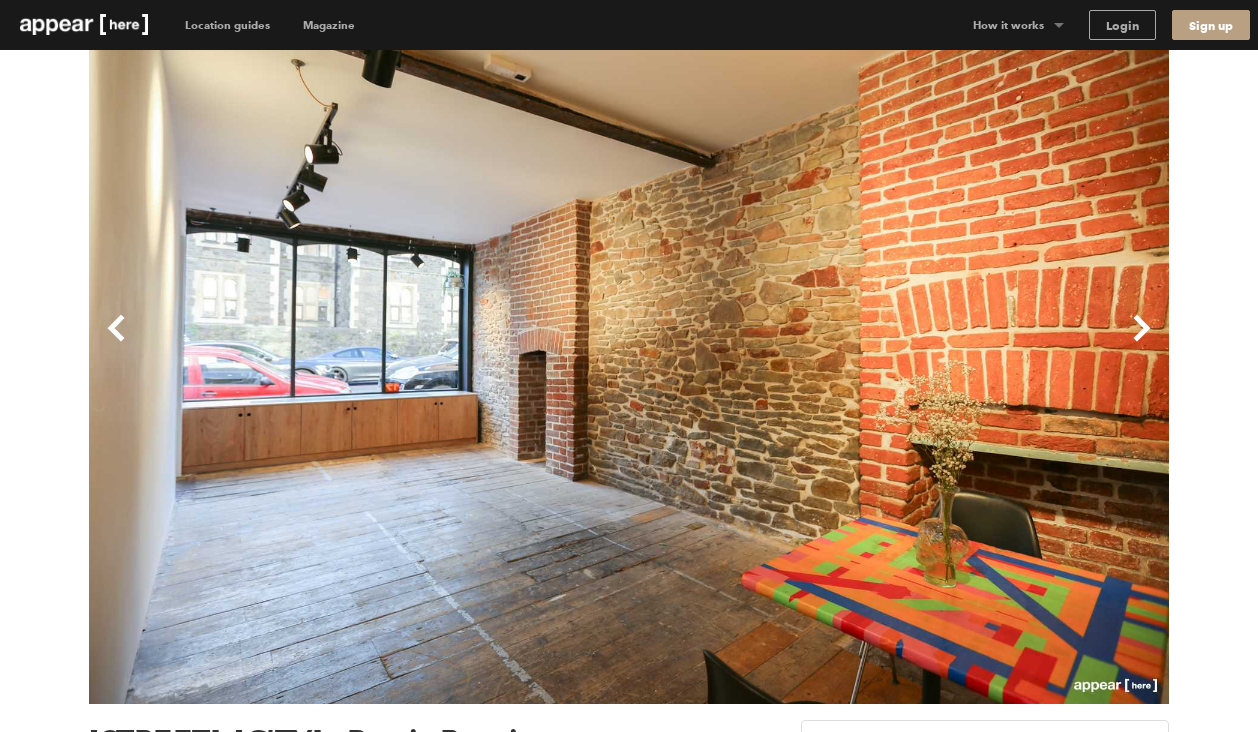 click on "Next" at bounding box center [899, 344] 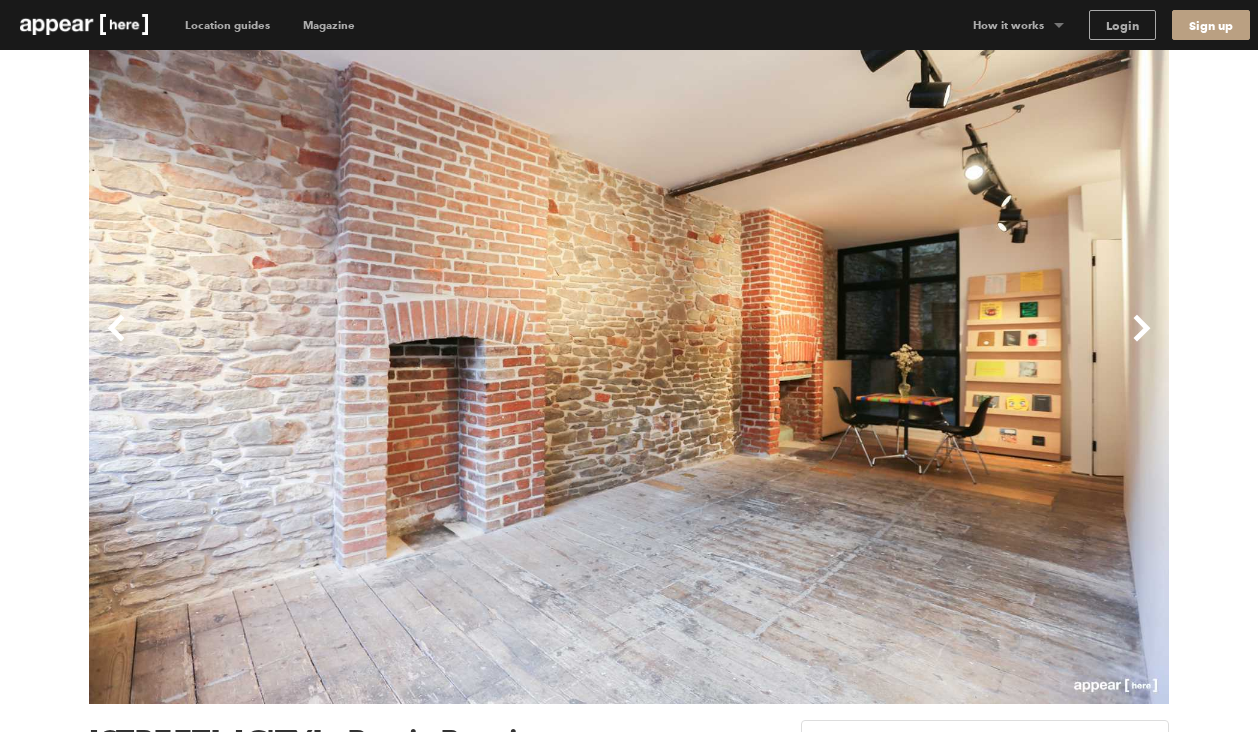 click on "Next" at bounding box center (899, 344) 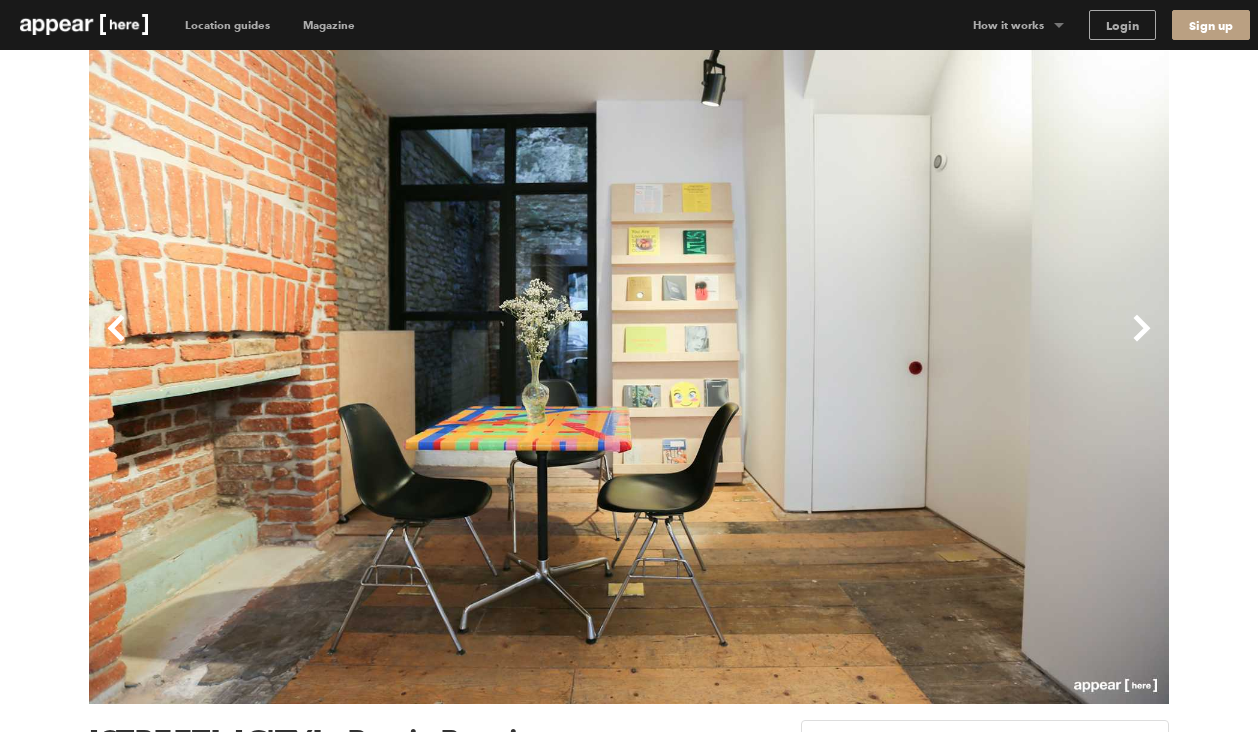 click on "Previous   Next Midland Road, Bristol - Rustic Boutique Bristol Midland Road, Bristol - Rustic Boutique
Location 400   sqft Retail Bar & Restaurant Event Shop Share Unique A little about this space
Show more Chevron-up 3 days minimum booking Amenities (7 available) Lighting Basement Wifi Shelves Heating Toilets Show more Chevron-up Home truths The restored stone wall adds undeniable charm, but it does need a little extra consideration when planning your fit-out. That said, you're welcome to drill into it *within reason*—just check in beforehand so we can make sure everything stays looking its best. License details A1 (Shops) Chevron-up Read more about our licenses in our   FAQs Opening hours Monday to Friday:   9:00 am  -  9:00 pm Weekend:   9:00 am  -  9:00 pm Similar spaces Can’t find the perfect space? Lea London Concierge Help me find space From £170/day Extend your dates for reduced rates Dates Appear Disappear Check Availability How enquiries work Send an enquiry with   zero commitment" at bounding box center [629, 1415] 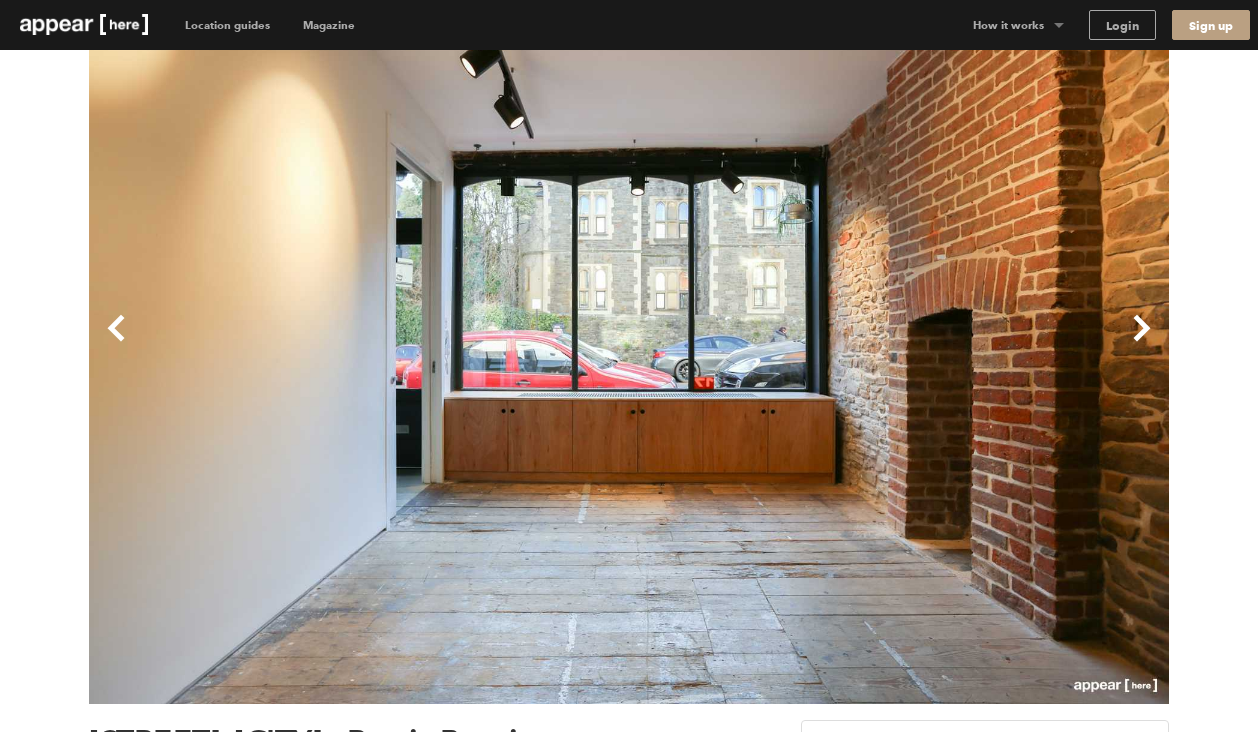 click on "Previous   Next Midland Road, Bristol - Rustic Boutique Bristol Midland Road, Bristol - Rustic Boutique
Location 400   sqft Retail Bar & Restaurant Event Shop Share Unique A little about this space
Show more Chevron-up 3 days minimum booking Amenities (7 available) Lighting Basement Wifi Shelves Heating Toilets Show more Chevron-up Home truths The restored stone wall adds undeniable charm, but it does need a little extra consideration when planning your fit-out. That said, you're welcome to drill into it *within reason*—just check in beforehand so we can make sure everything stays looking its best. License details A1 (Shops) Chevron-up Read more about our licenses in our   FAQs Opening hours Monday to Friday:   9:00 am  -  9:00 pm Weekend:   9:00 am  -  9:00 pm Similar spaces Can’t find the perfect space? Lea London Concierge Help me find space From £170/day Extend your dates for reduced rates Dates Appear Disappear Check Availability How enquiries work Send an enquiry with   zero commitment" at bounding box center (629, 1415) 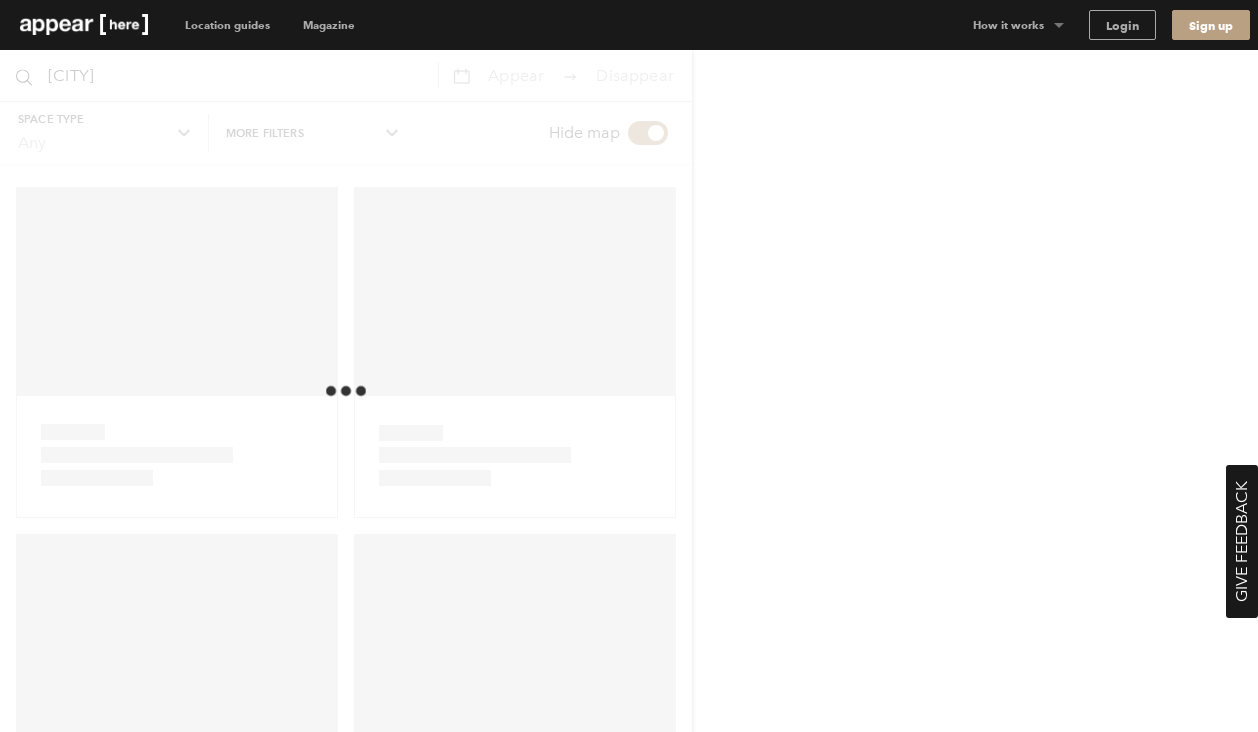 scroll, scrollTop: 0, scrollLeft: 0, axis: both 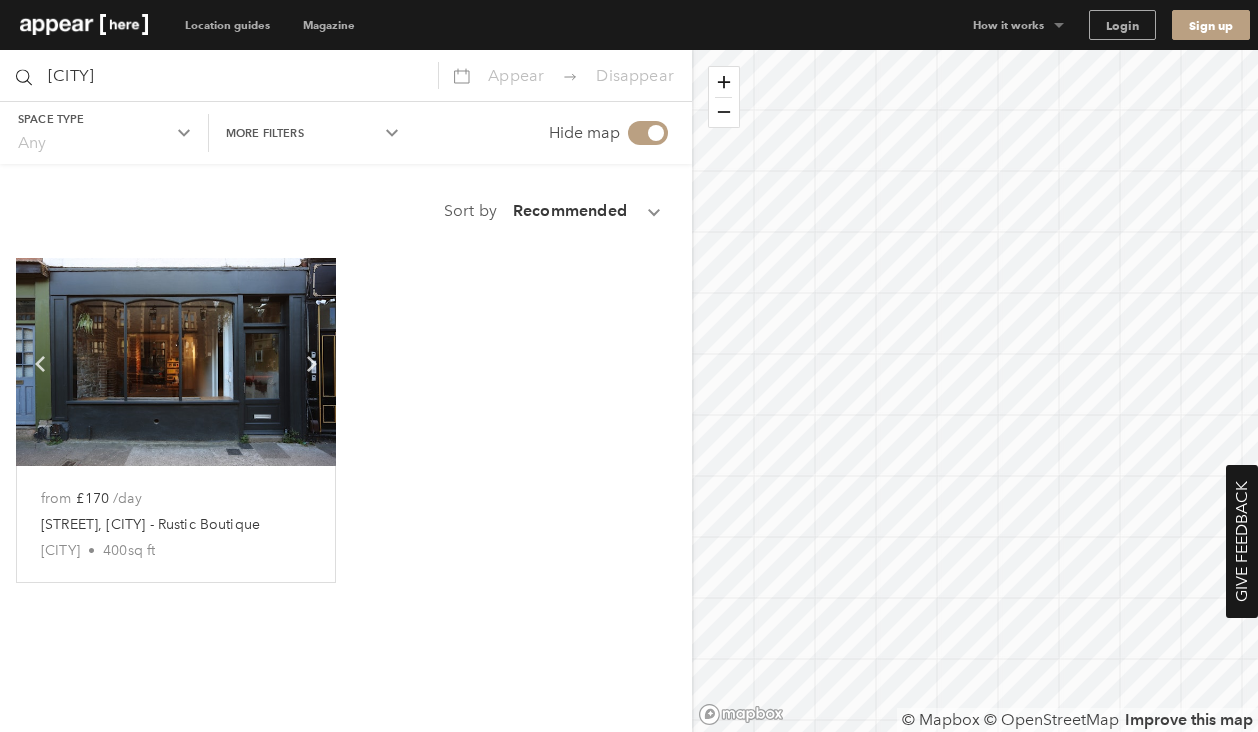 click at bounding box center [176, 362] 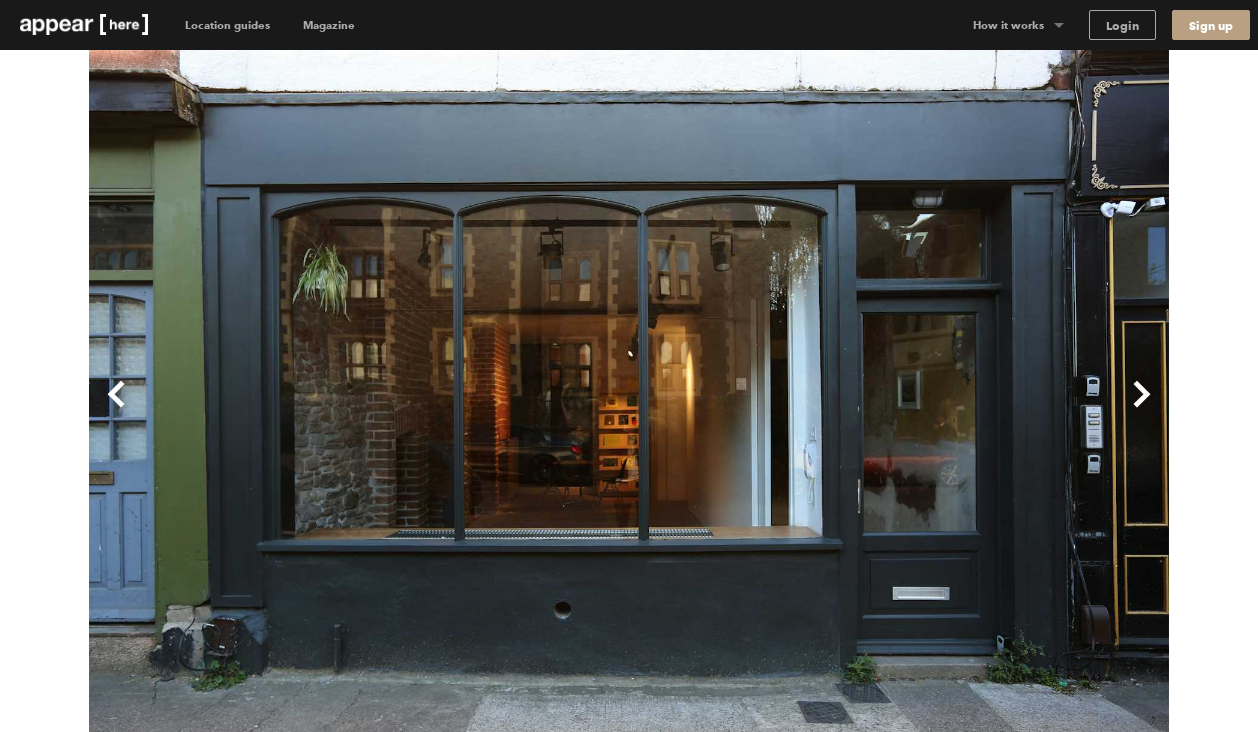 scroll, scrollTop: 113, scrollLeft: 0, axis: vertical 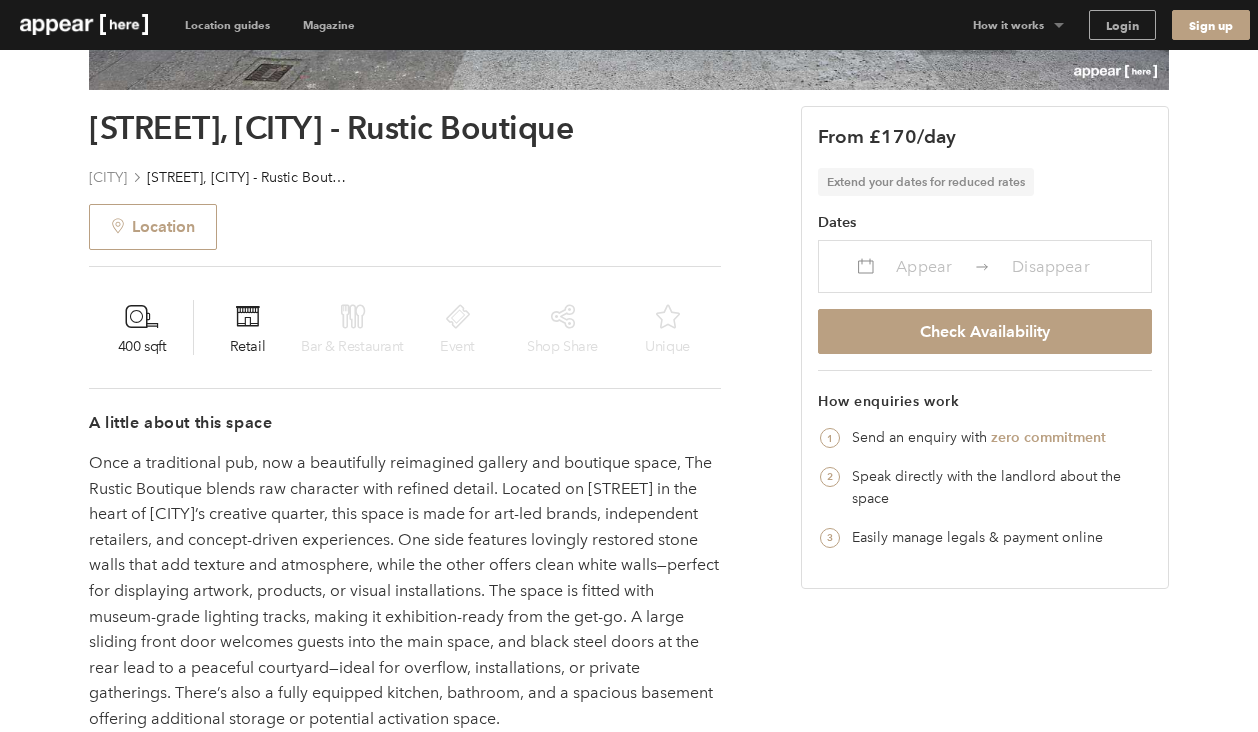 click on "Appear" at bounding box center [924, 266] 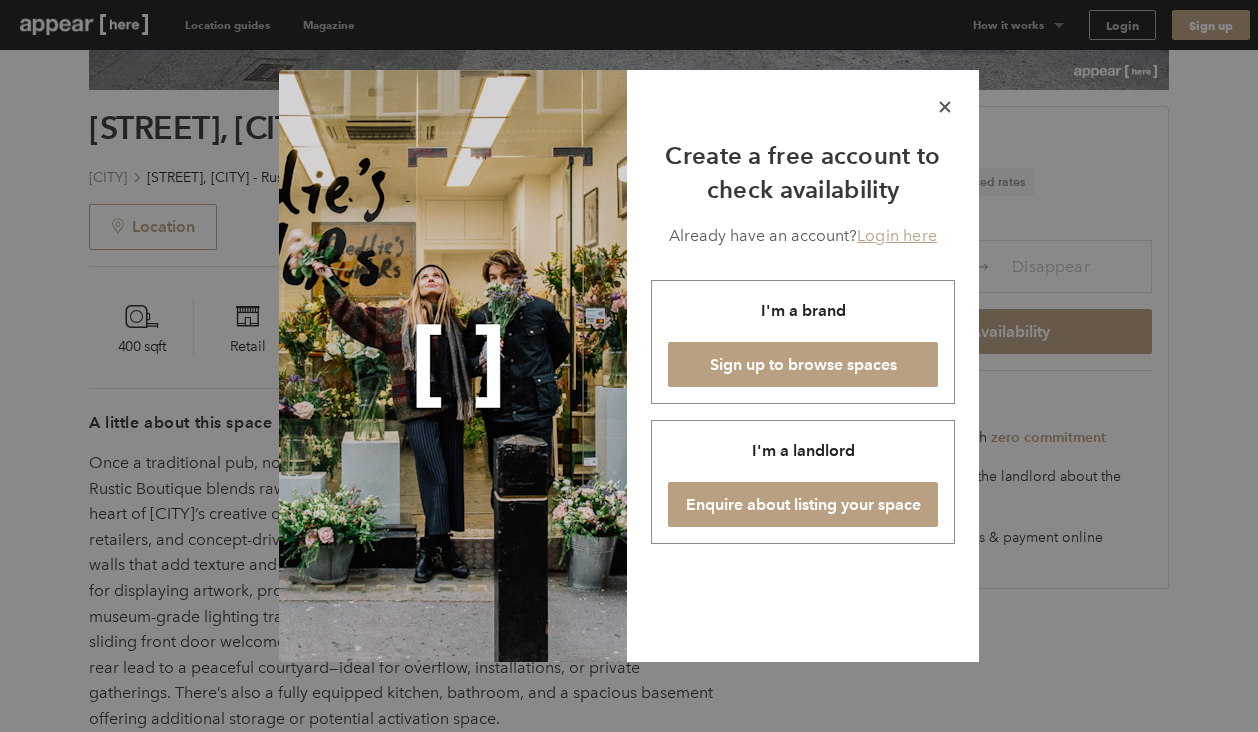 click on "Login here" at bounding box center [897, 235] 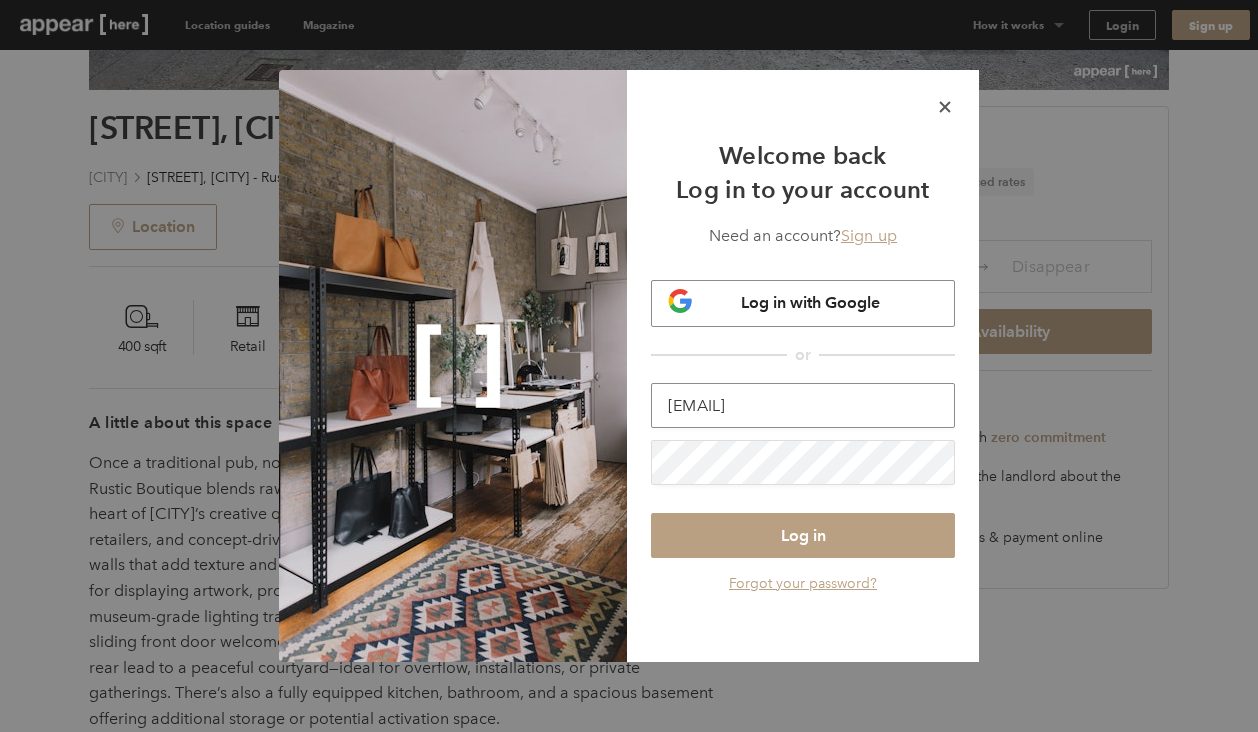 type on "estelle.taylor@yahoo.co.uk" 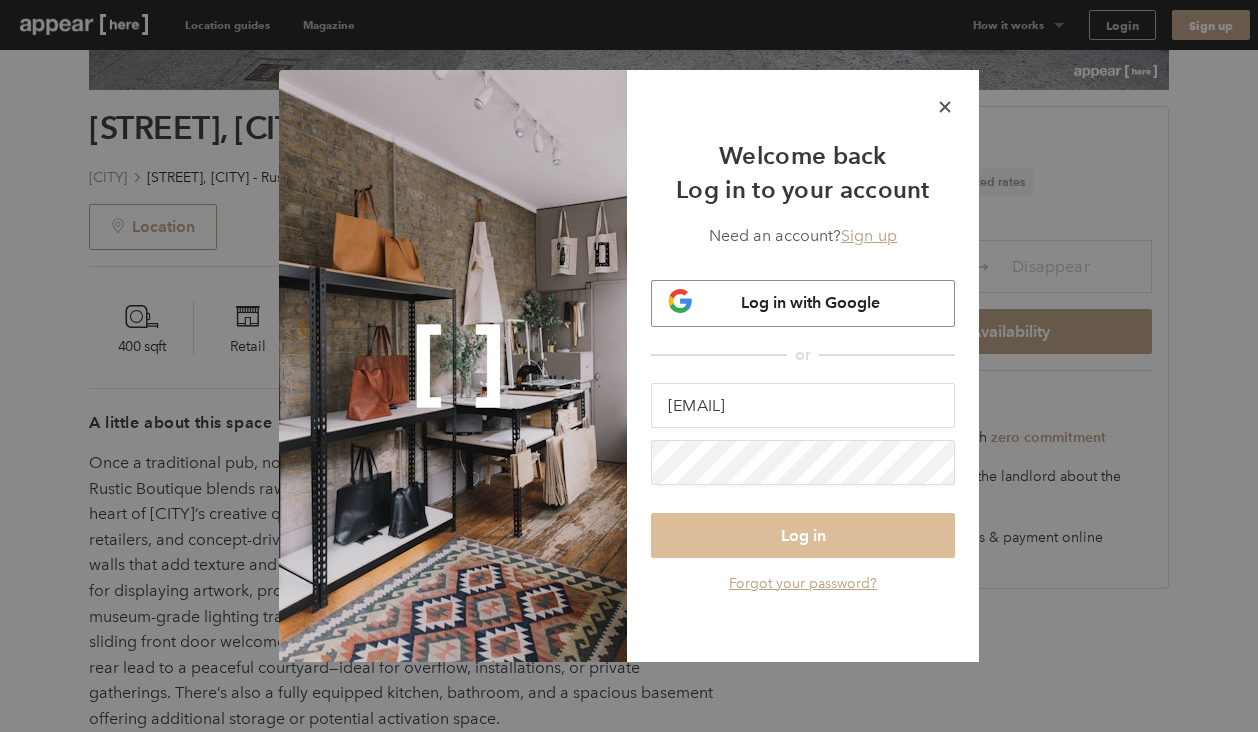 click on "Log in" at bounding box center [803, 535] 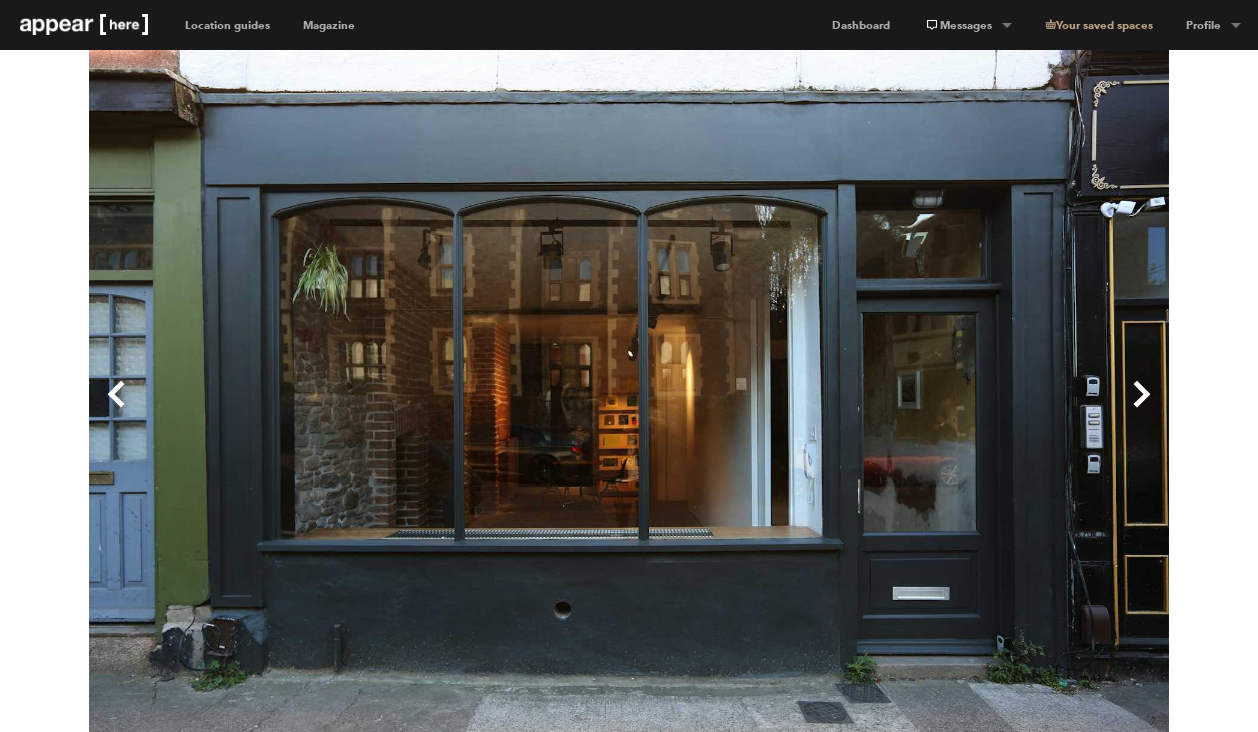 scroll, scrollTop: 770, scrollLeft: 0, axis: vertical 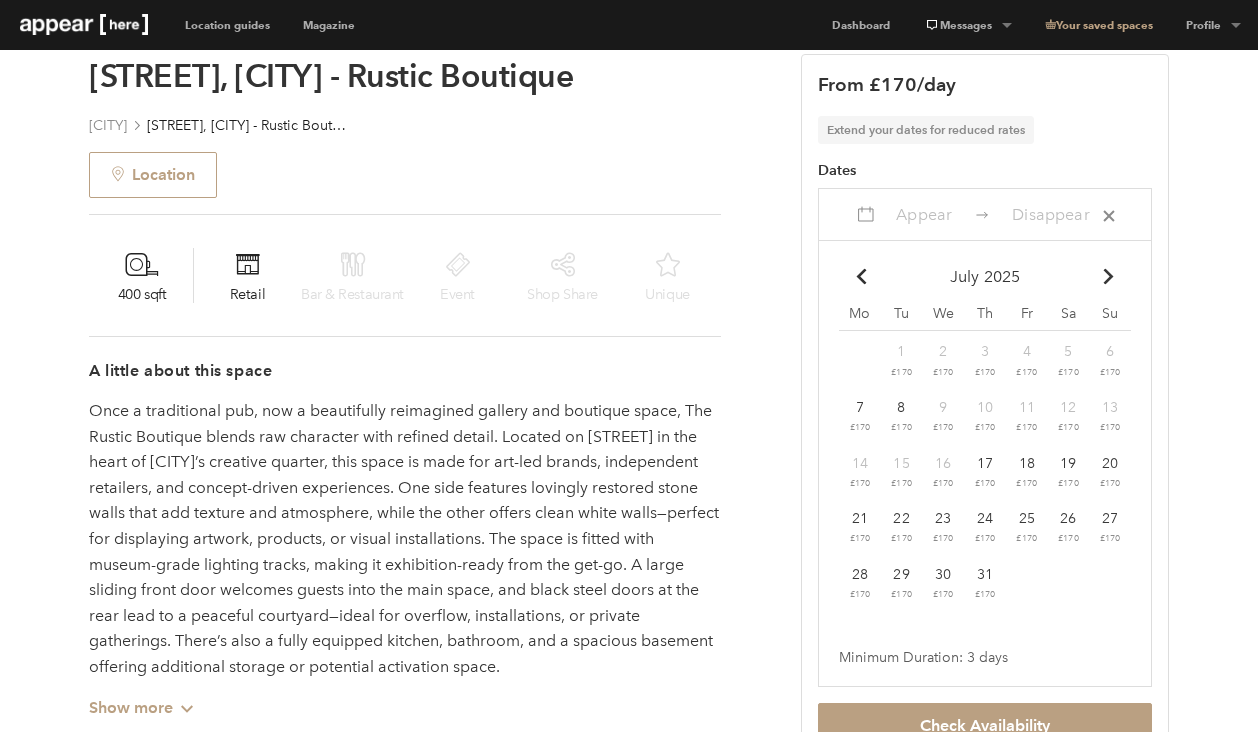 click on "Chevron-up Go to next month" at bounding box center (1110, 277) 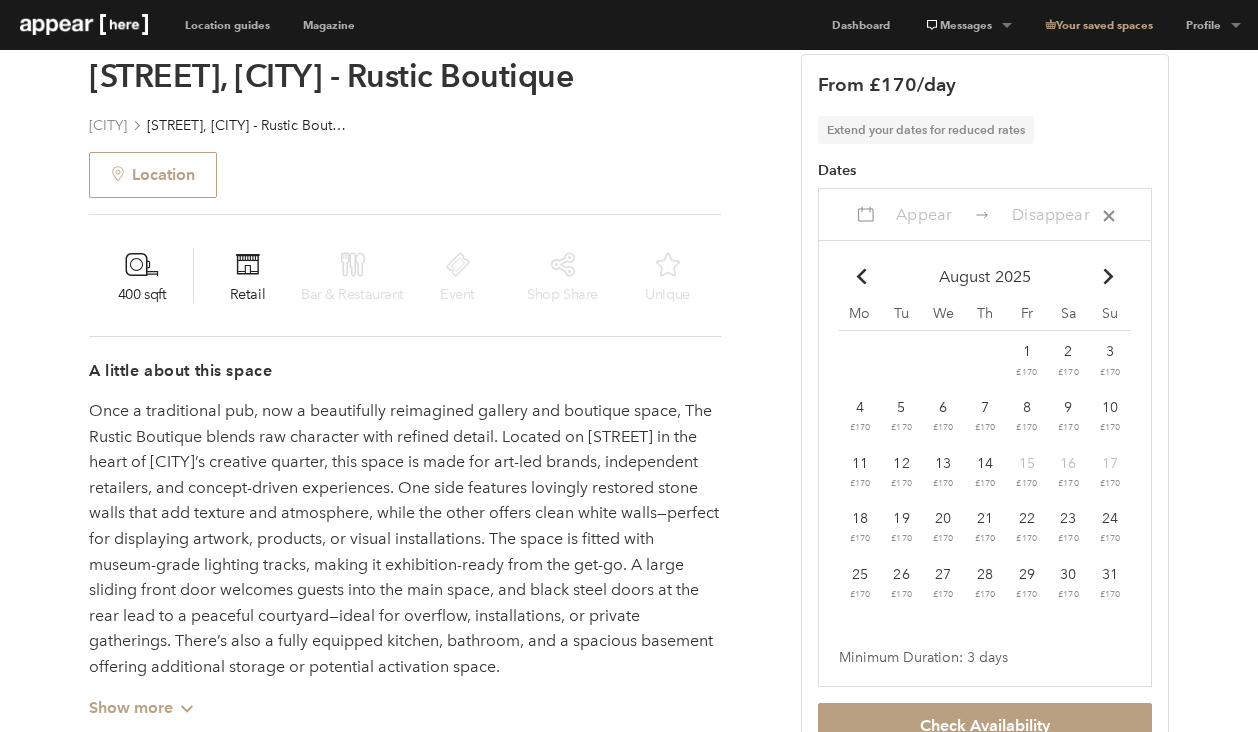 click on "29 £170" at bounding box center (860, 361) 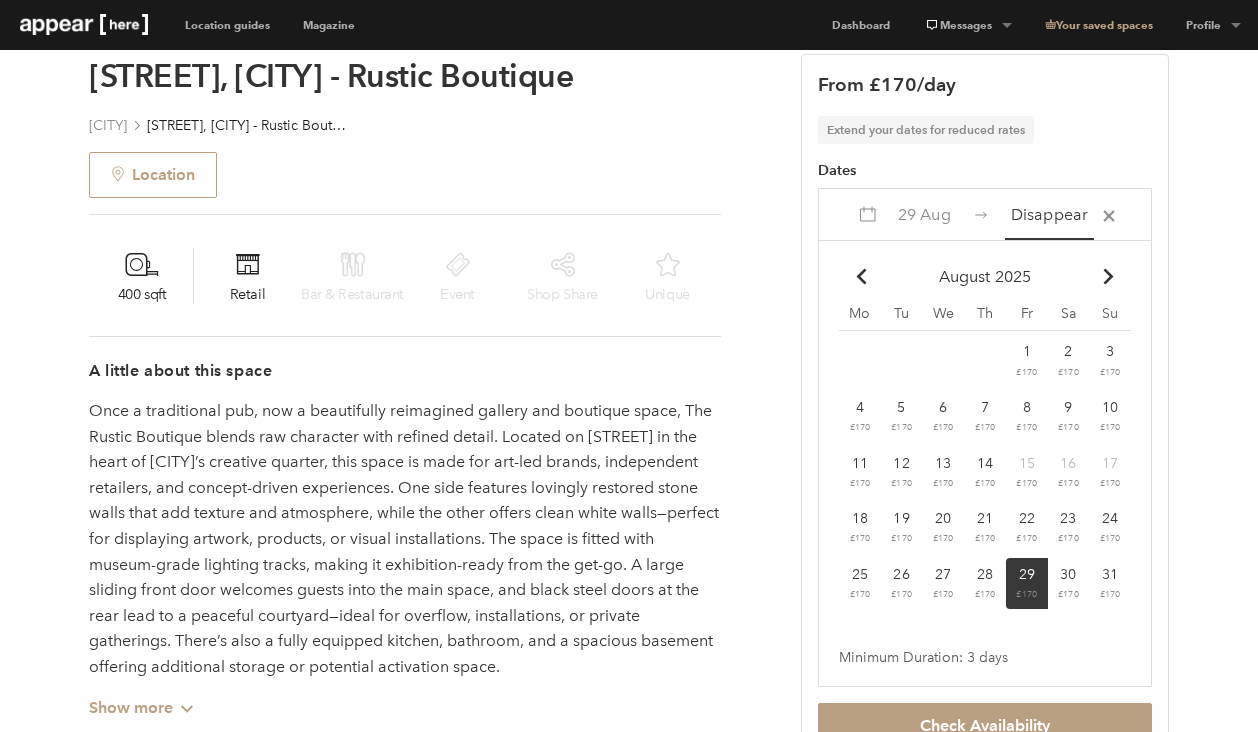 click on "31 £170" at bounding box center [1027, 361] 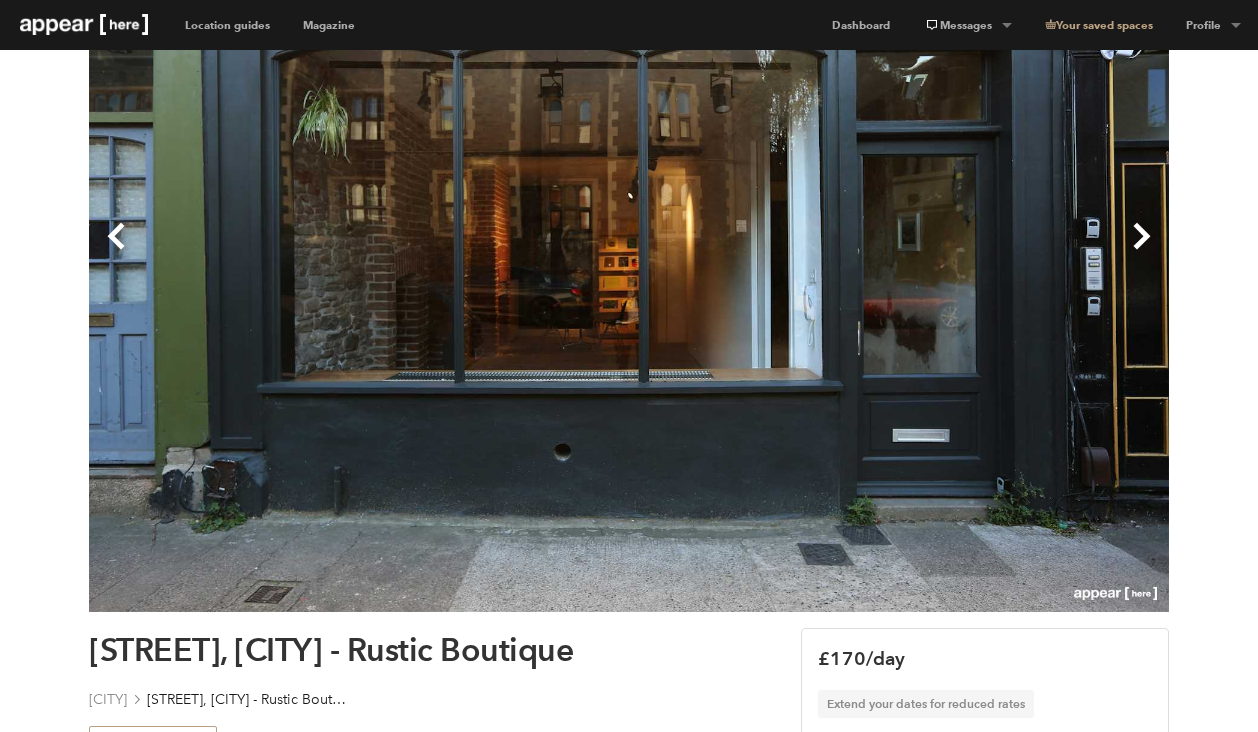 scroll, scrollTop: 153, scrollLeft: 0, axis: vertical 